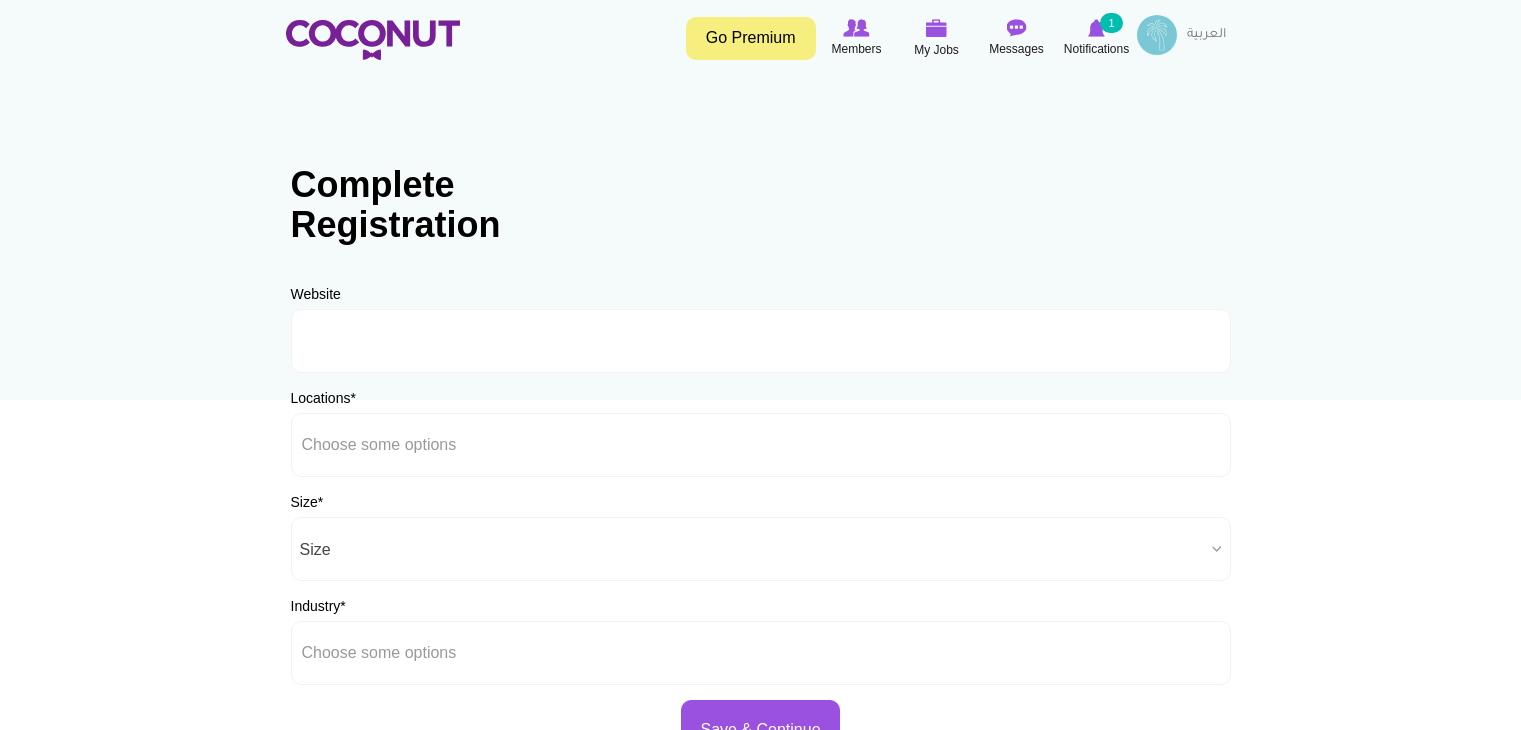 scroll, scrollTop: 0, scrollLeft: 0, axis: both 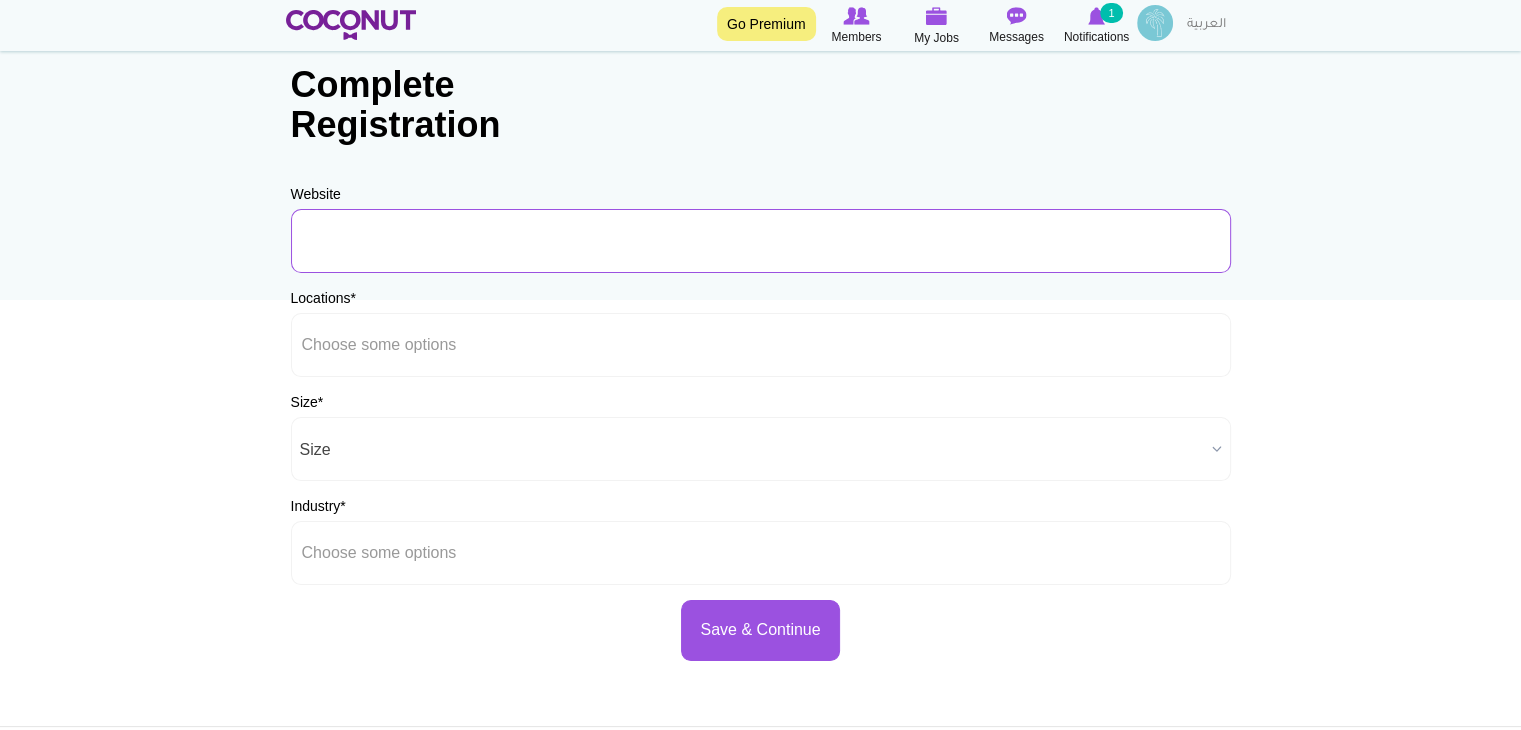 click on "URL" at bounding box center (761, 241) 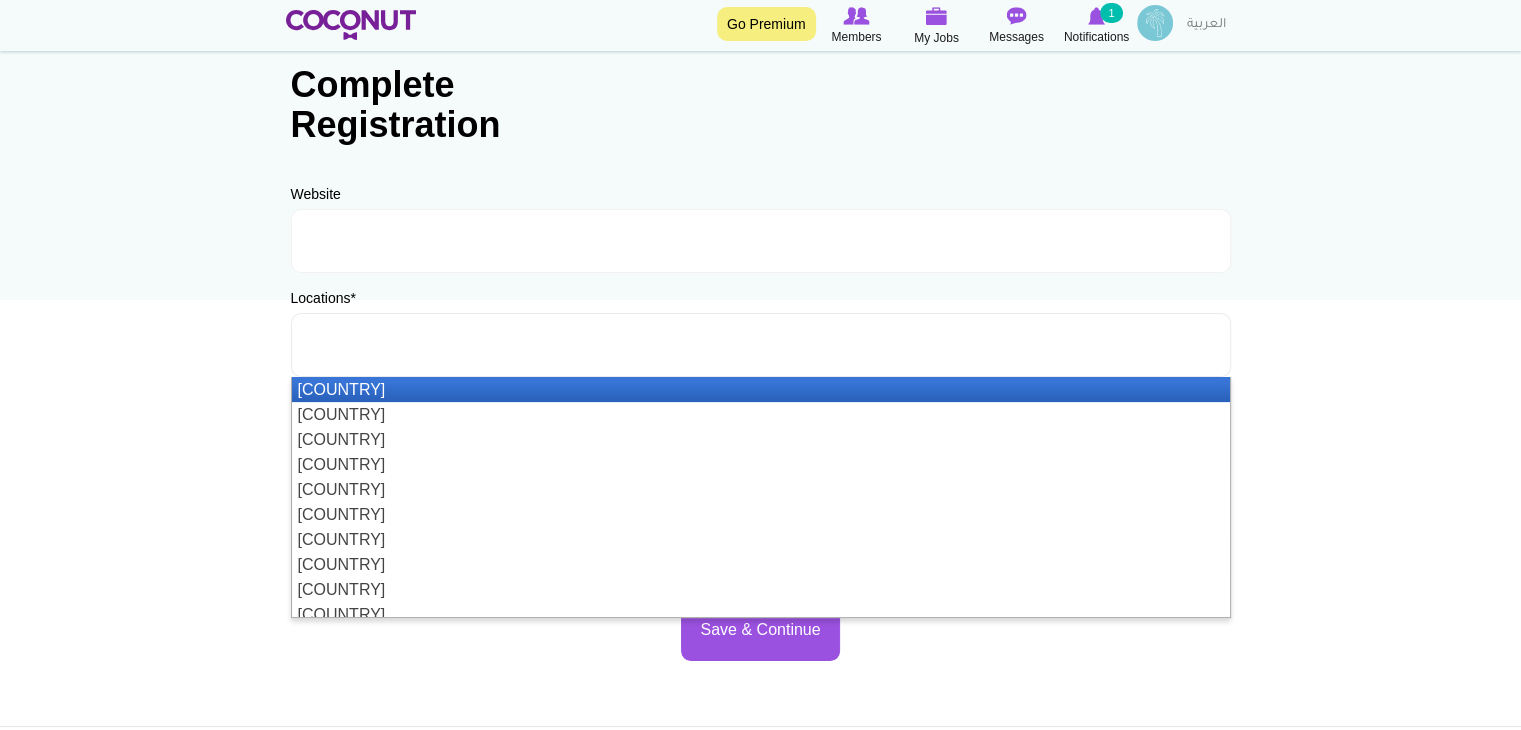 click at bounding box center [392, 345] 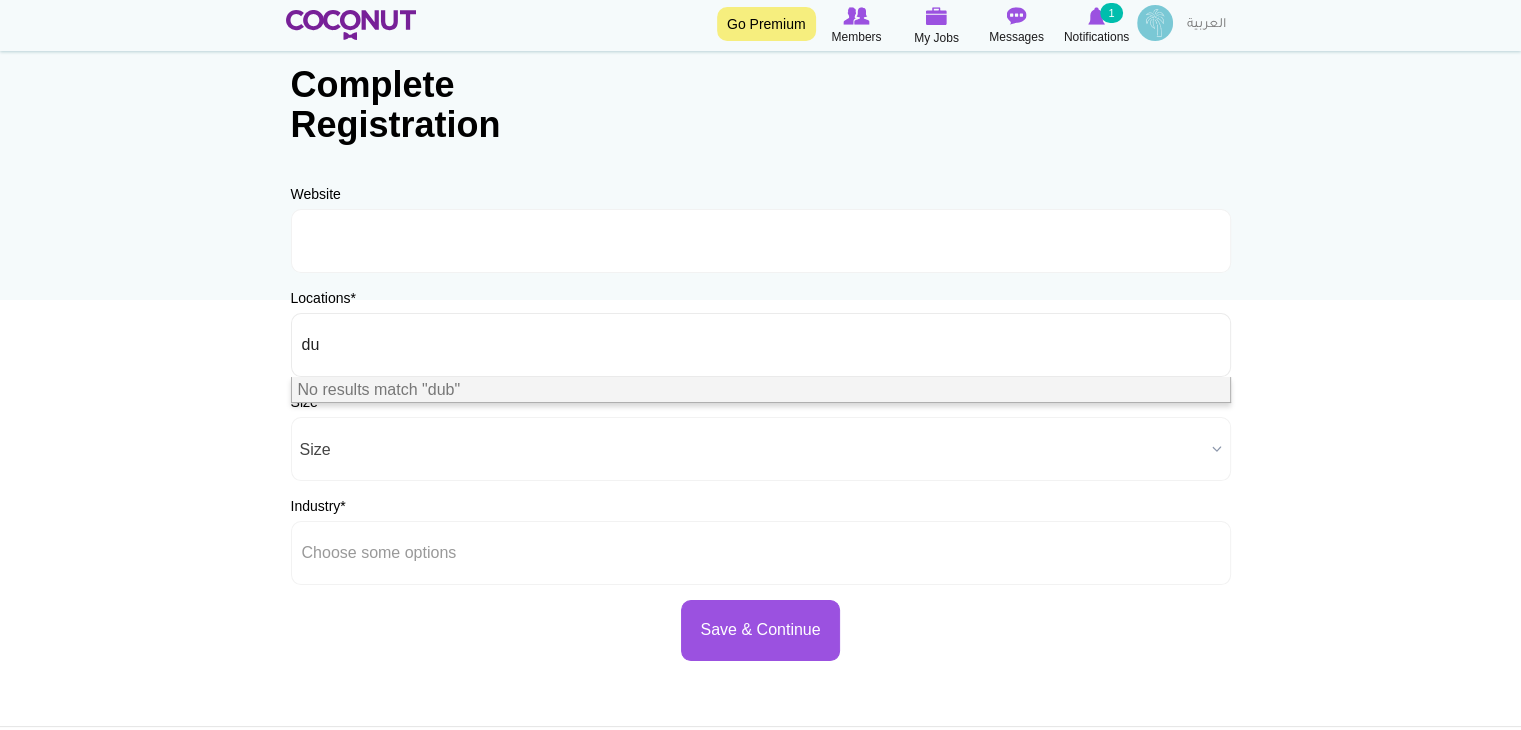 type on "d" 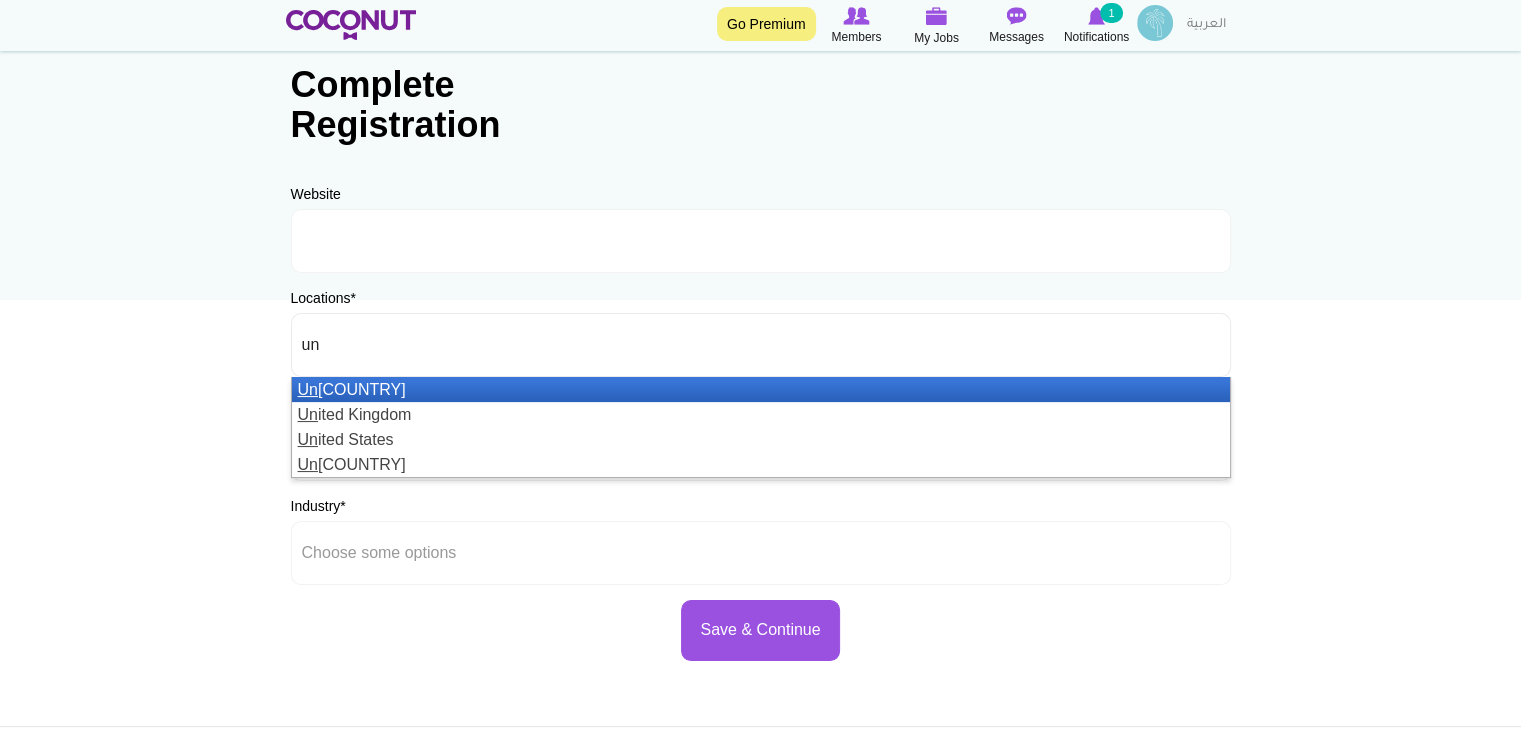 type on "un" 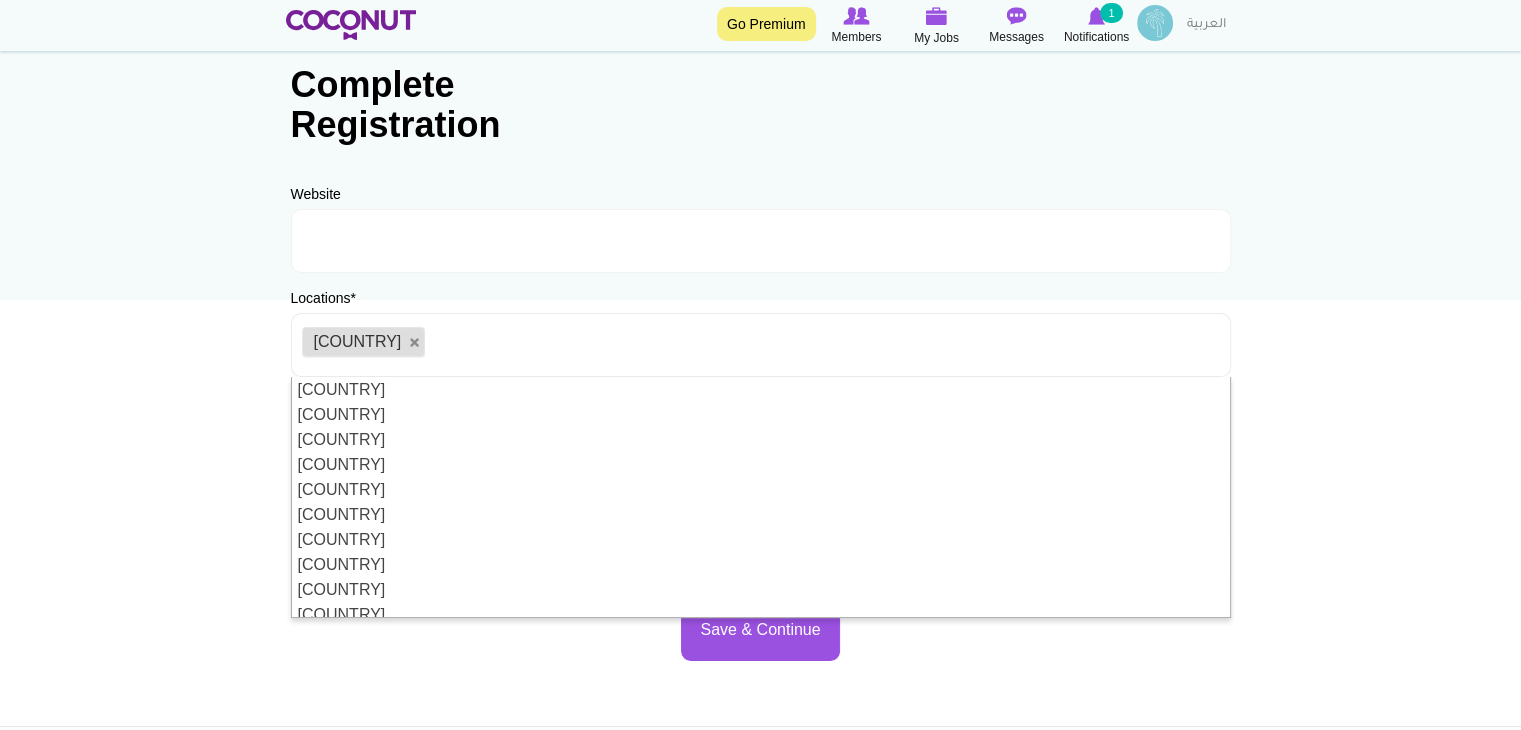 click on "Toggle navigation
Go Premium
Members
My Jobs
Post a Job
Messages
Notifications
1
Five Thirty Facility Management Services" at bounding box center [760, 474] 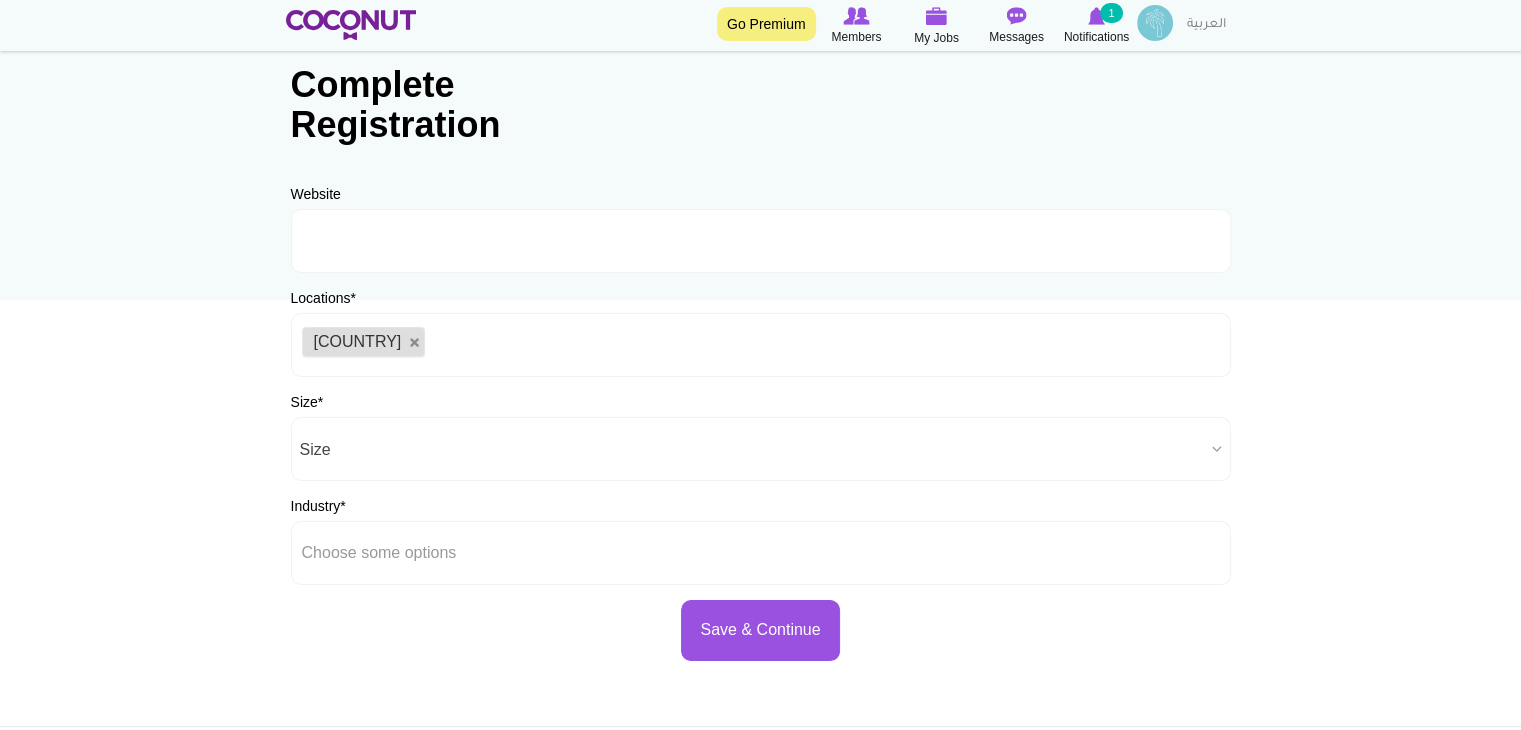 click on "Size" at bounding box center (752, 450) 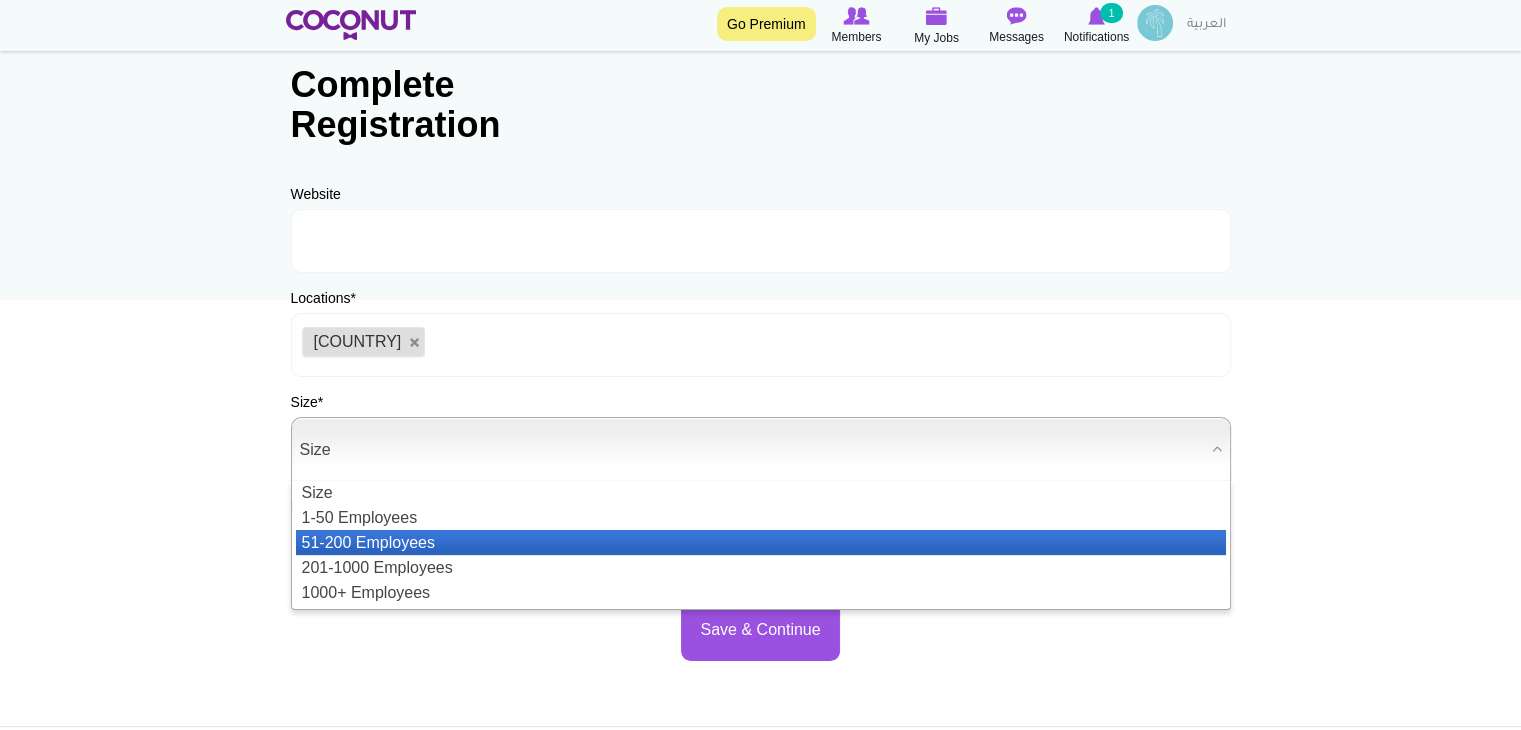 click on "51-200 Employees" at bounding box center [761, 542] 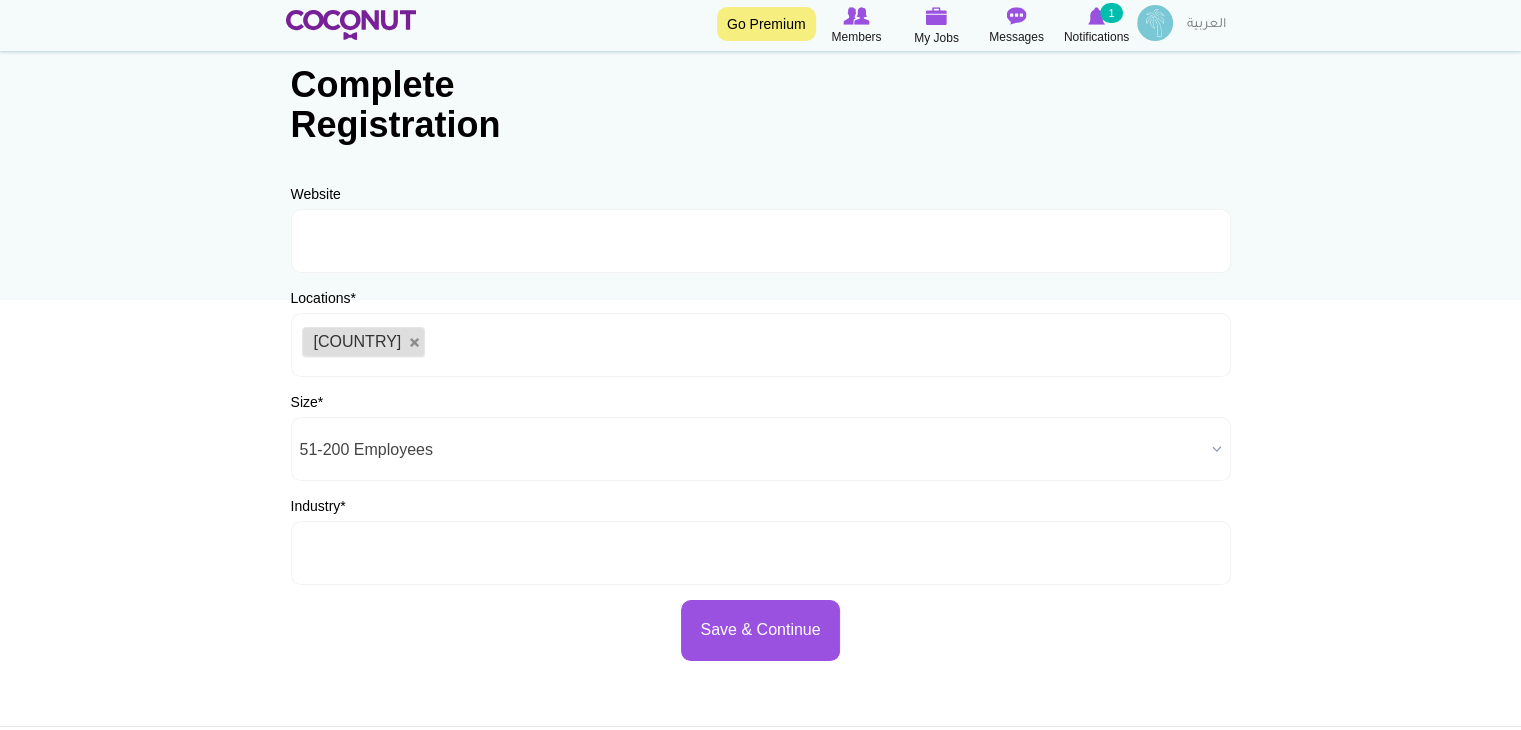 click at bounding box center (392, 553) 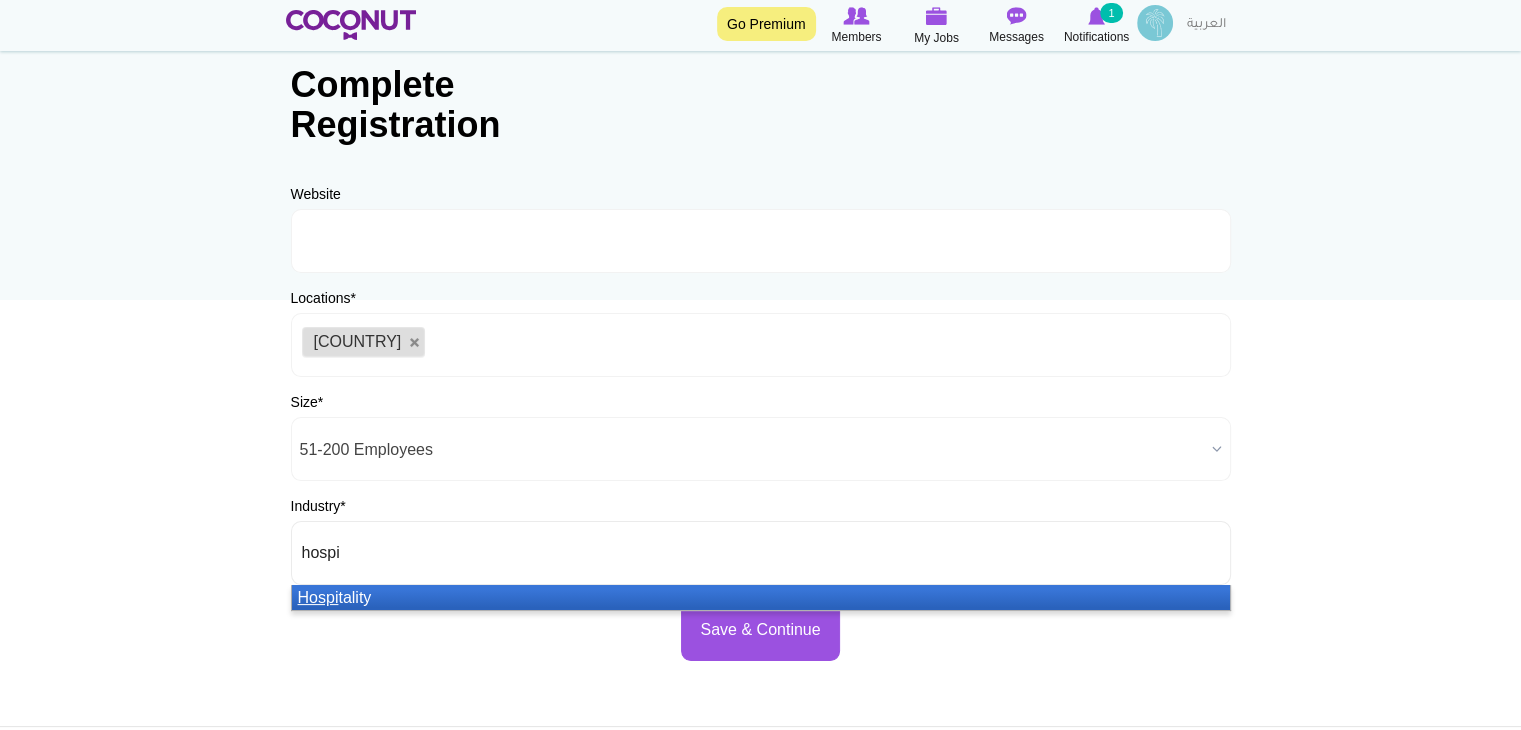 type on "hospi" 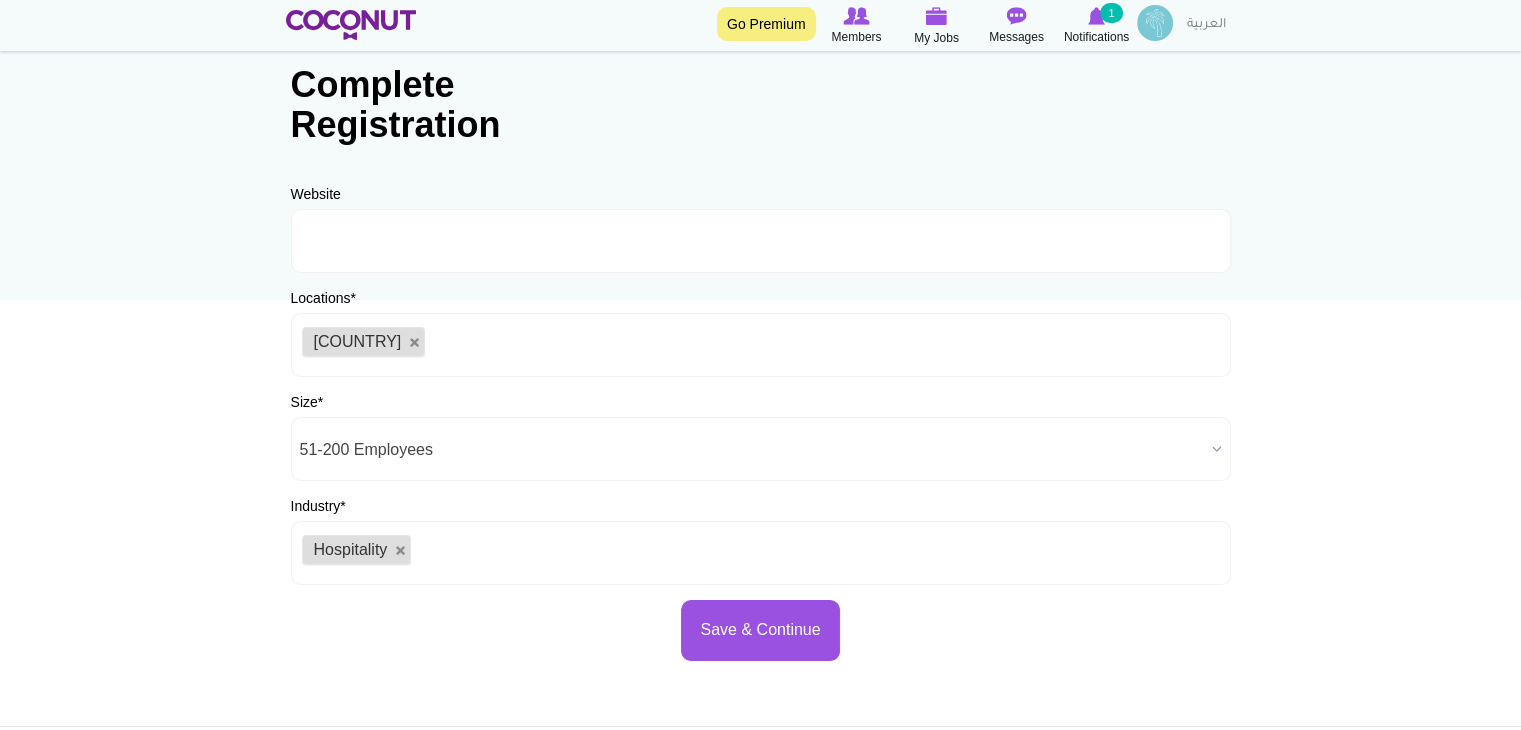 click on "Toggle navigation
Go Premium
Members
My Jobs
Post a Job
Messages
Notifications
1
Five Thirty Facility Management Services" at bounding box center [760, 474] 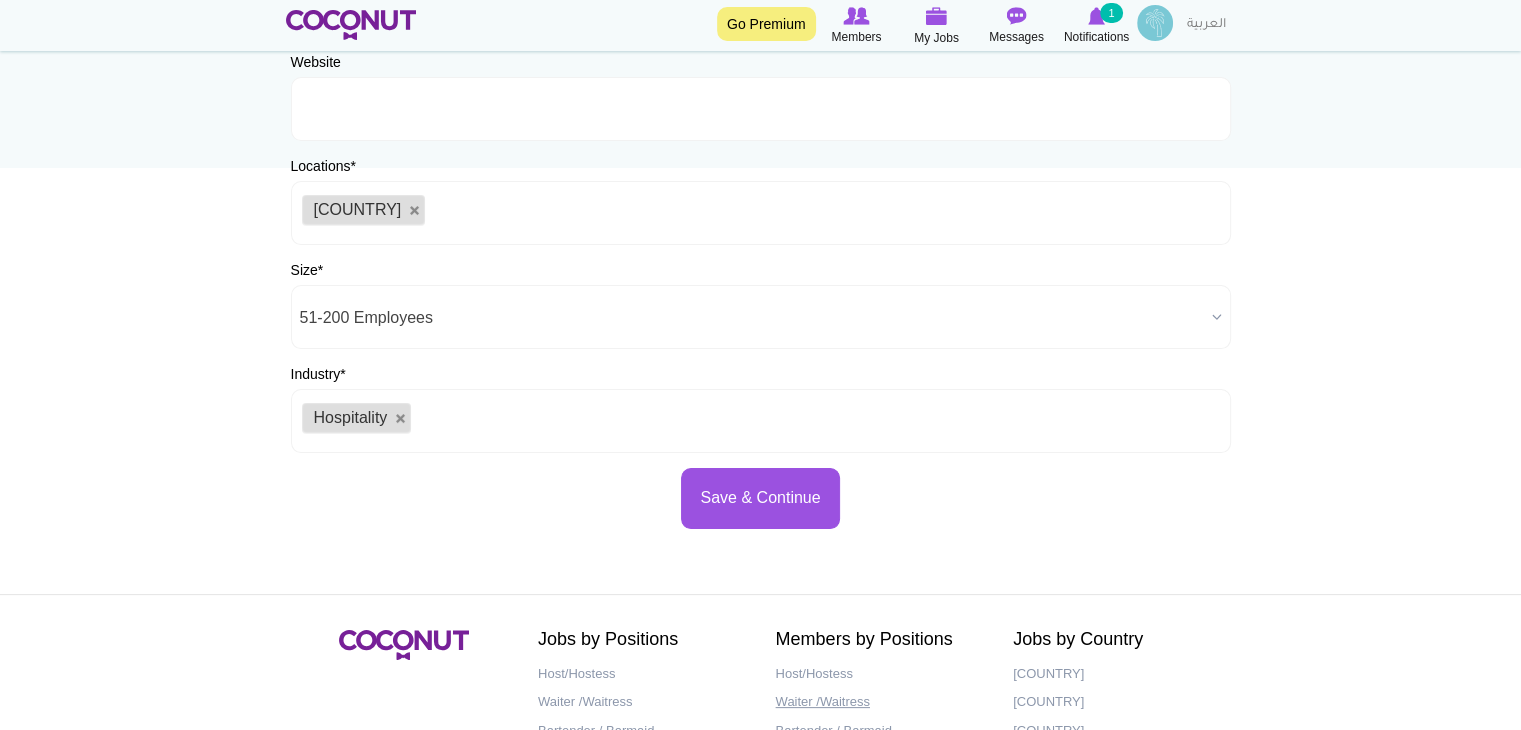scroll, scrollTop: 400, scrollLeft: 0, axis: vertical 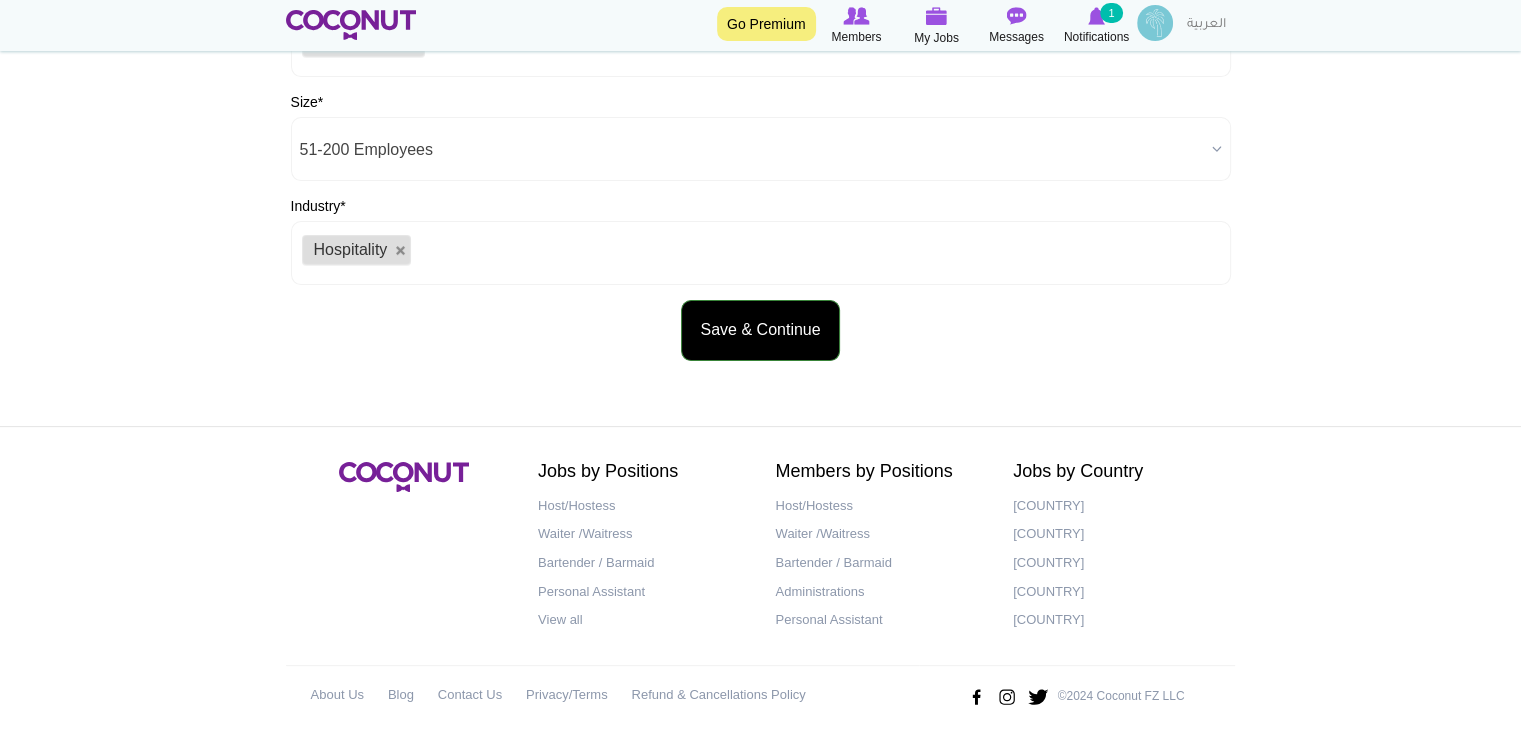 click on "Save & Continue" at bounding box center [760, 330] 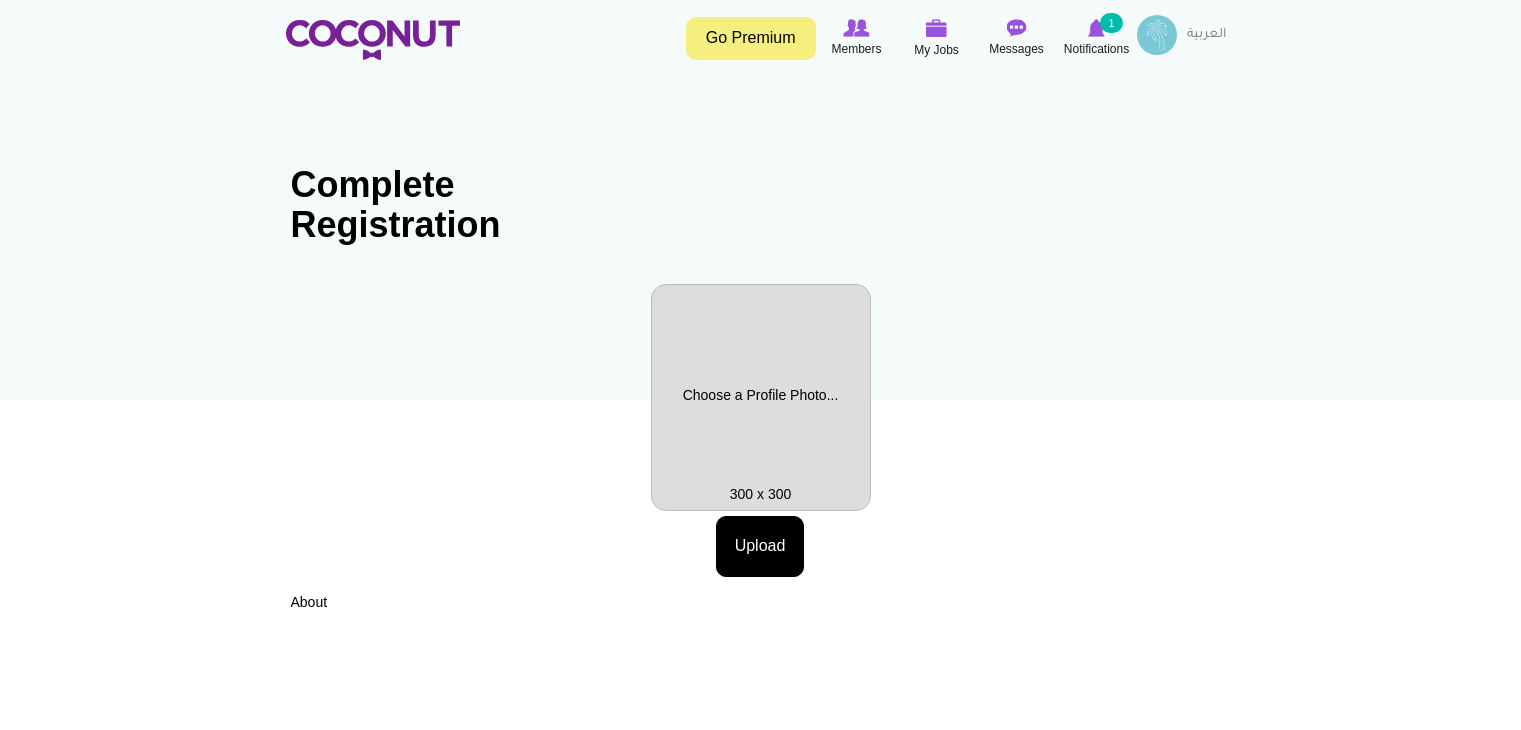 scroll, scrollTop: 0, scrollLeft: 0, axis: both 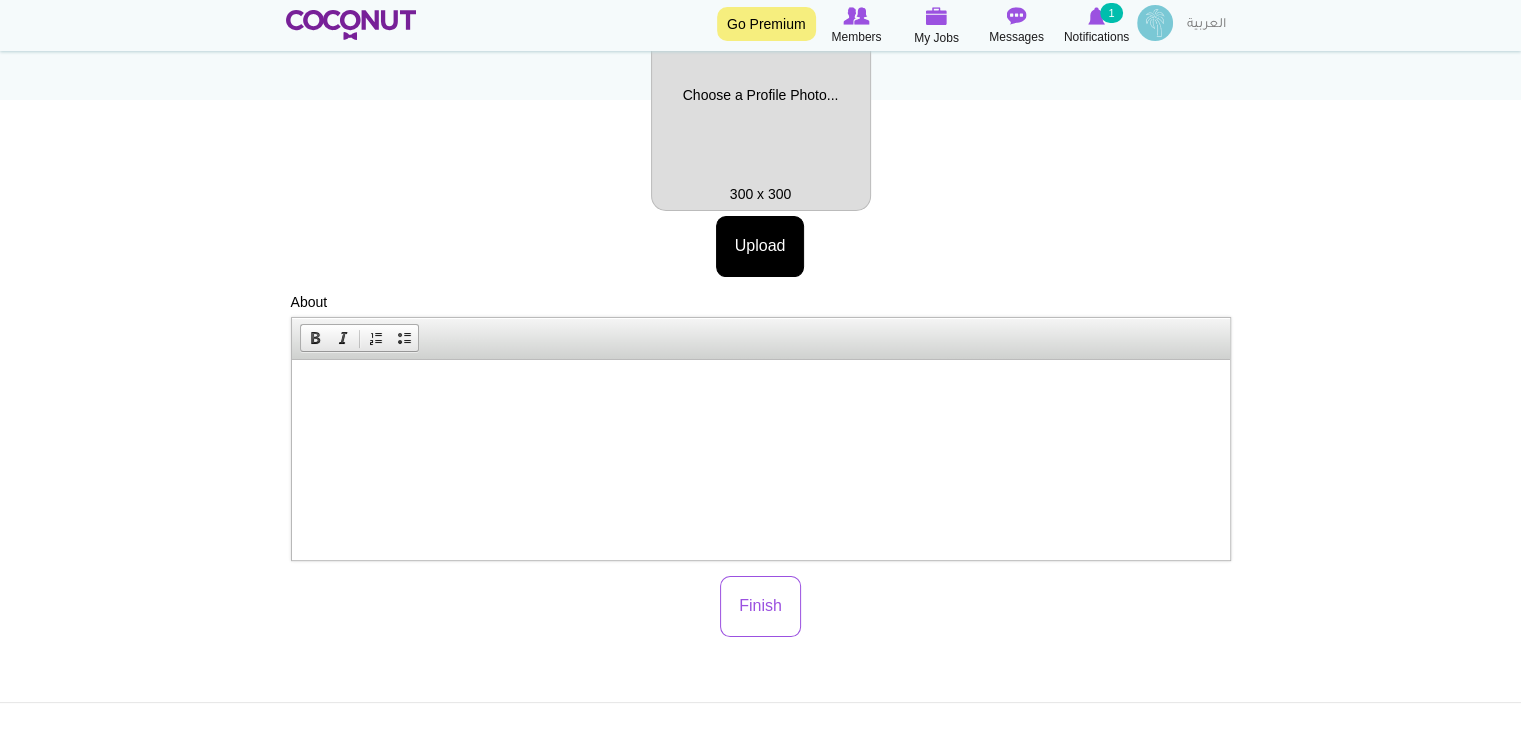 click at bounding box center [760, 390] 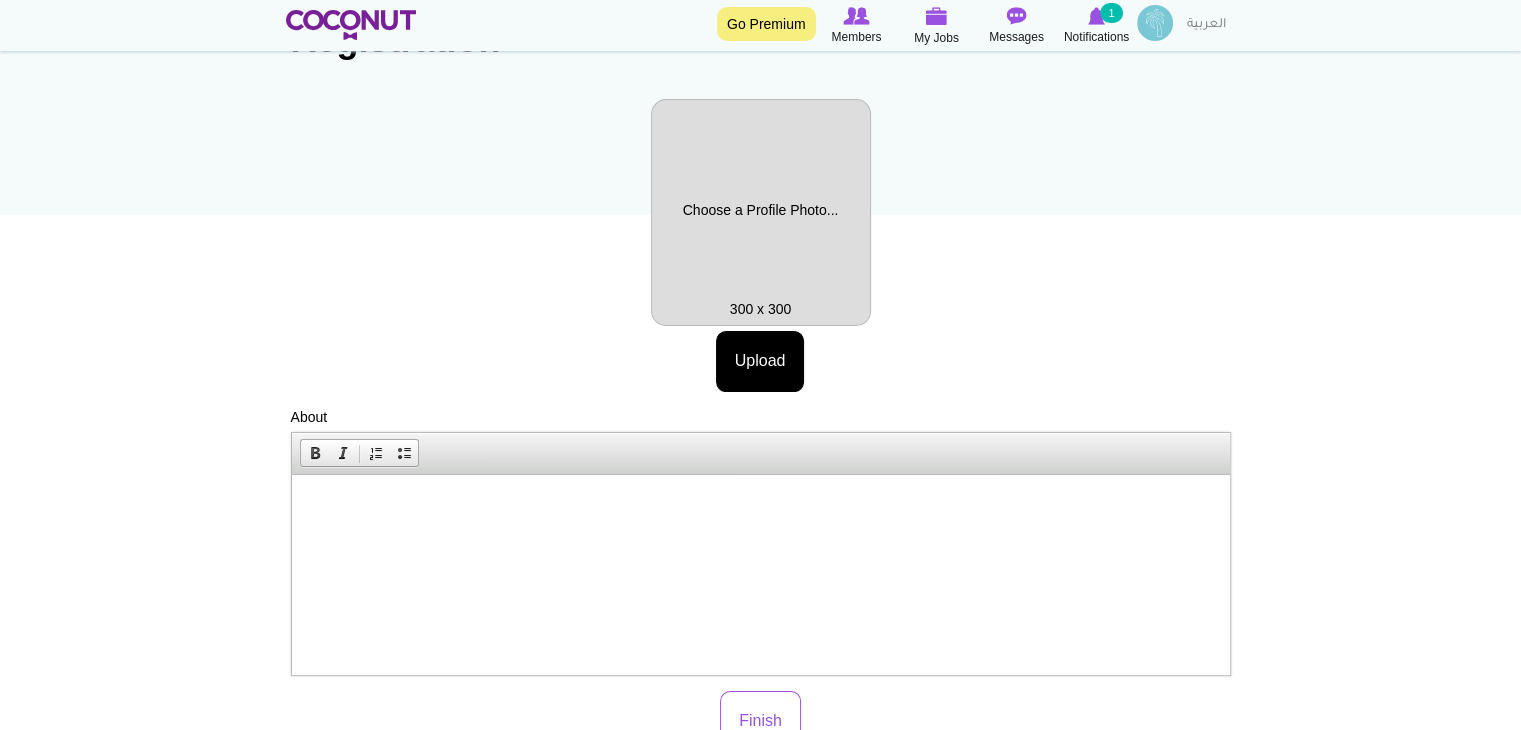 scroll, scrollTop: 300, scrollLeft: 0, axis: vertical 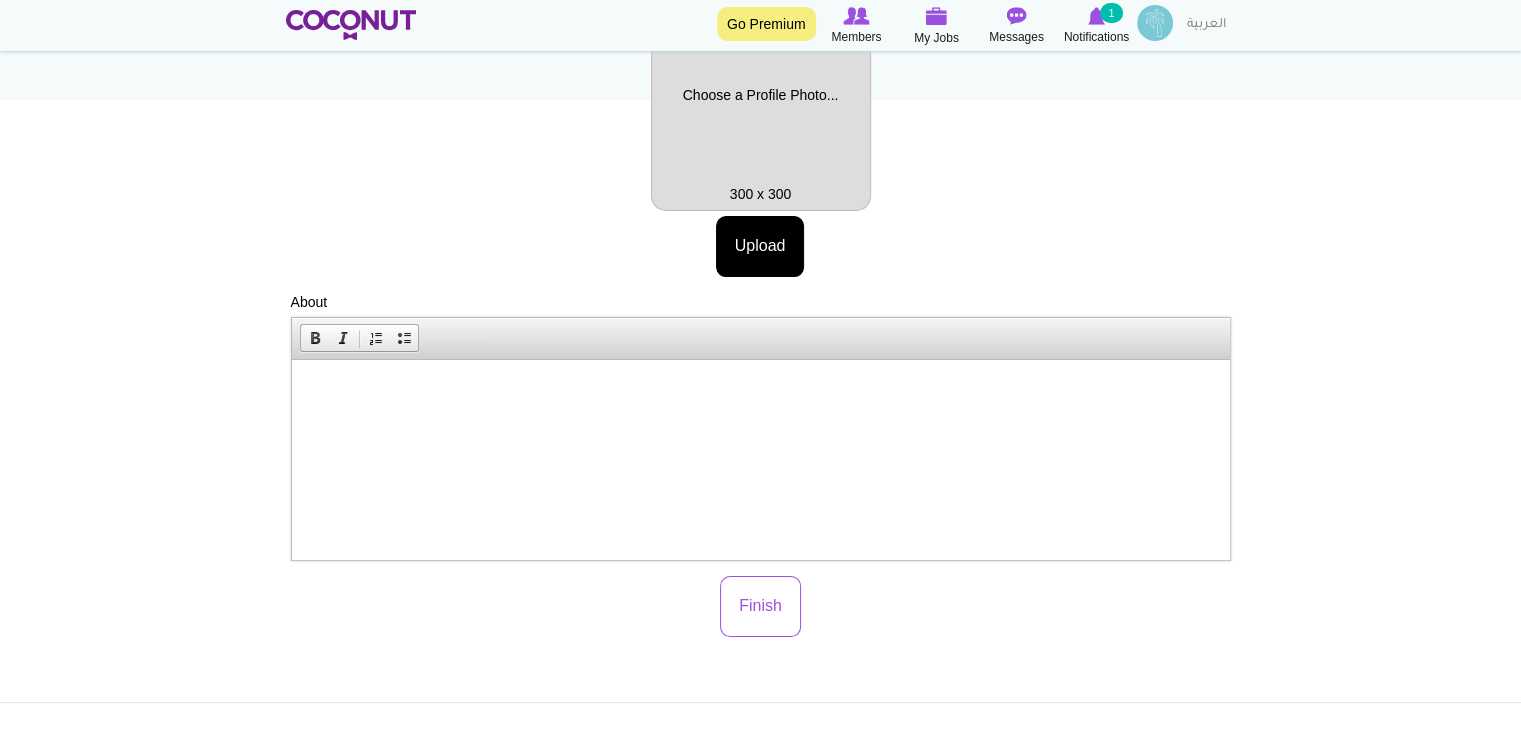 type 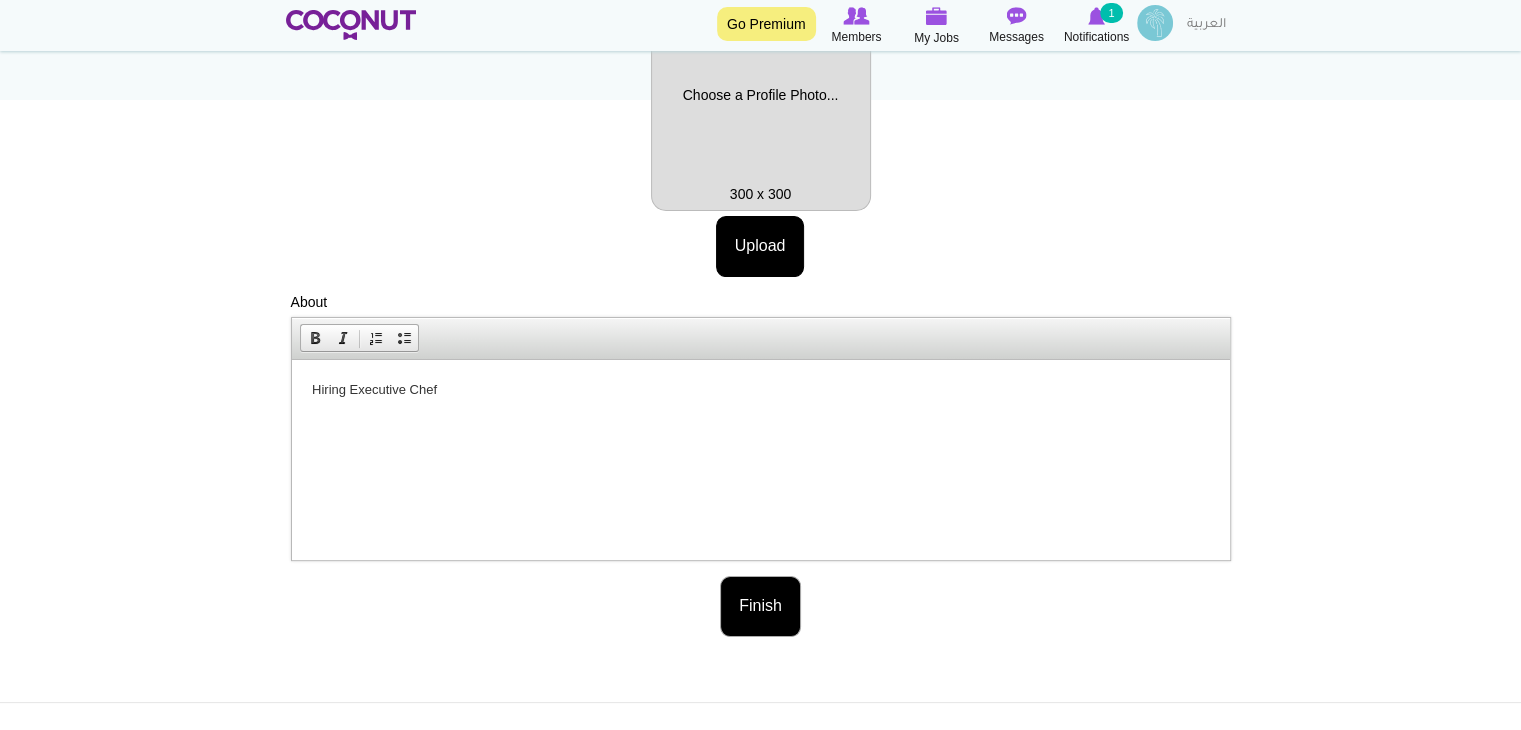 click on "Finish" at bounding box center (760, 606) 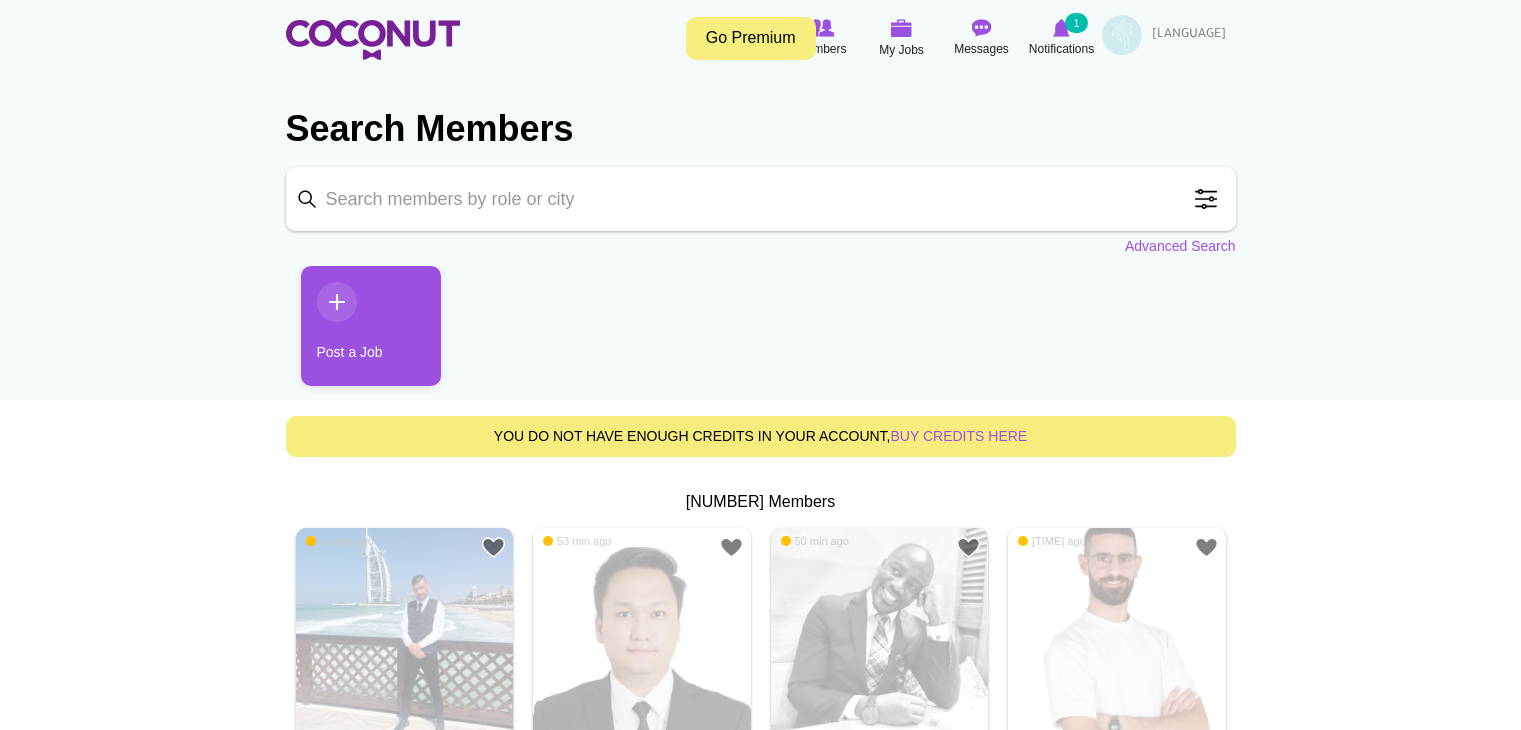 scroll, scrollTop: 0, scrollLeft: 0, axis: both 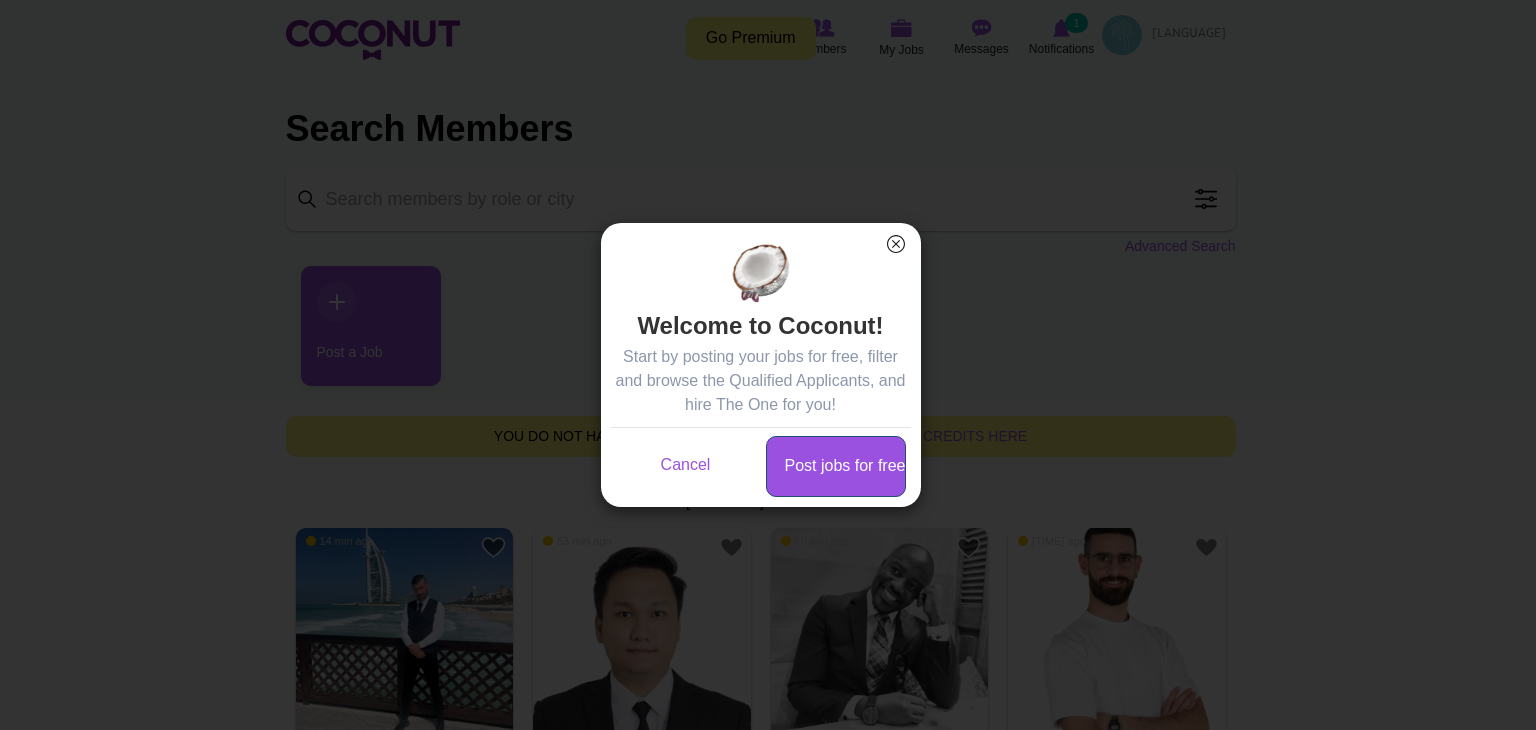 click on "Post jobs for free" at bounding box center [836, 466] 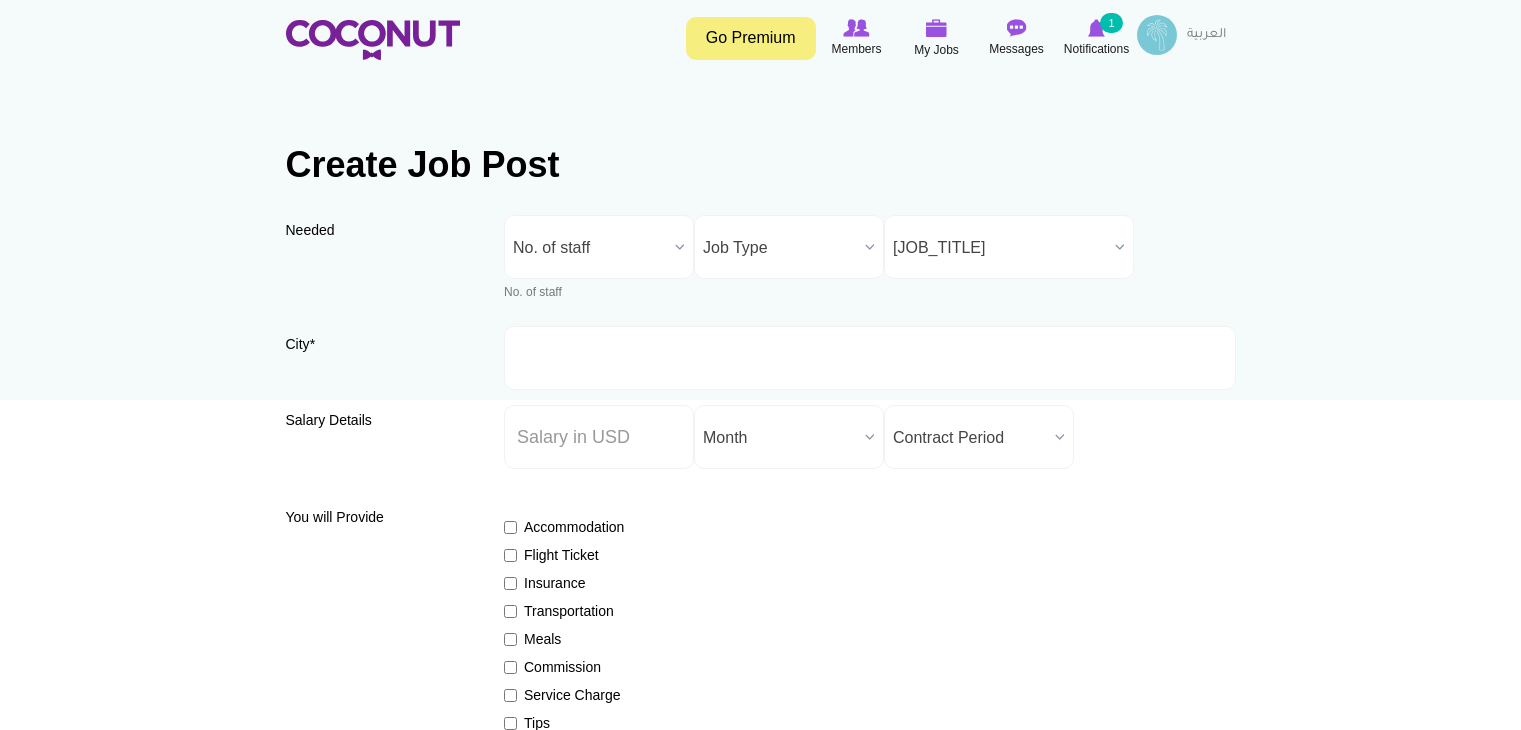 scroll, scrollTop: 0, scrollLeft: 0, axis: both 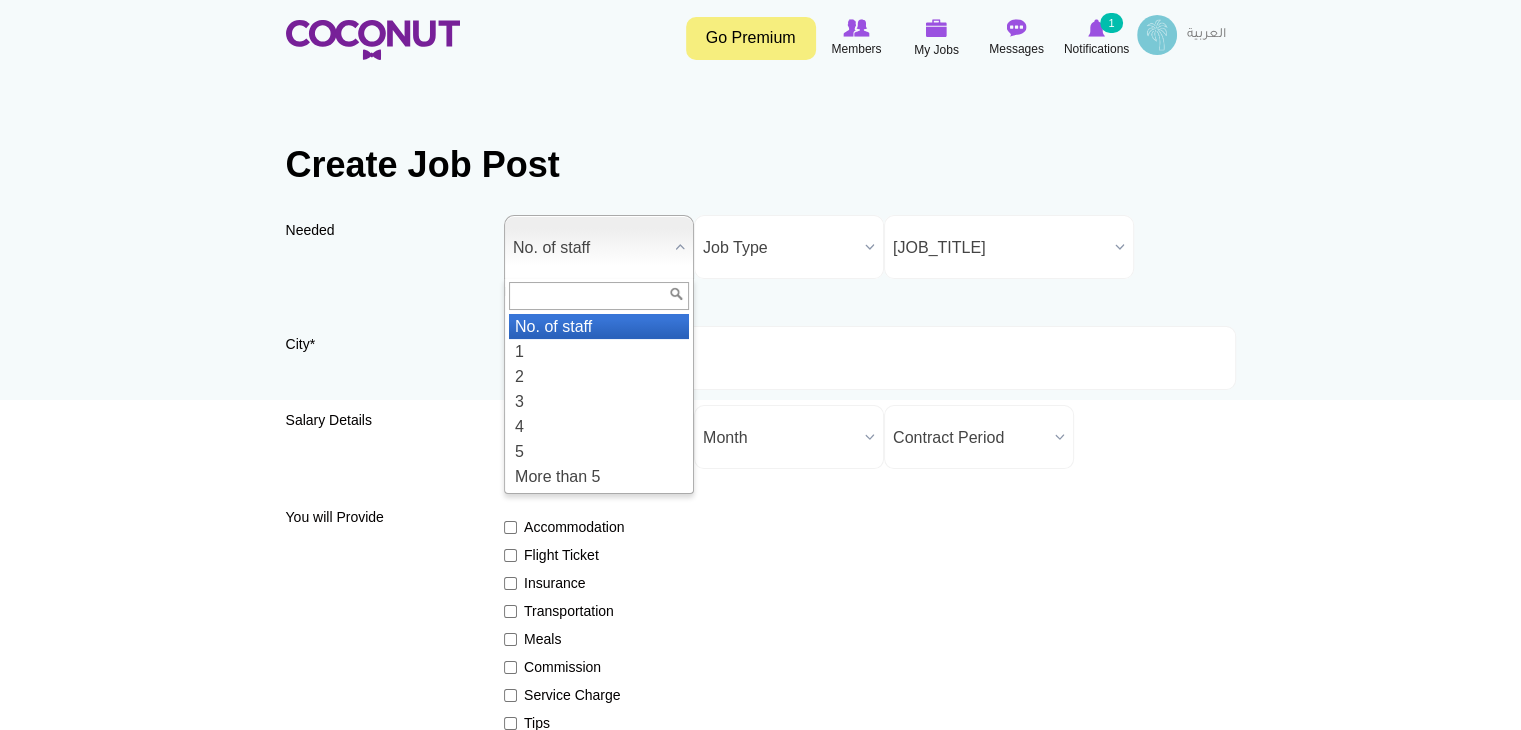 click on "No. of staff" at bounding box center [590, 248] 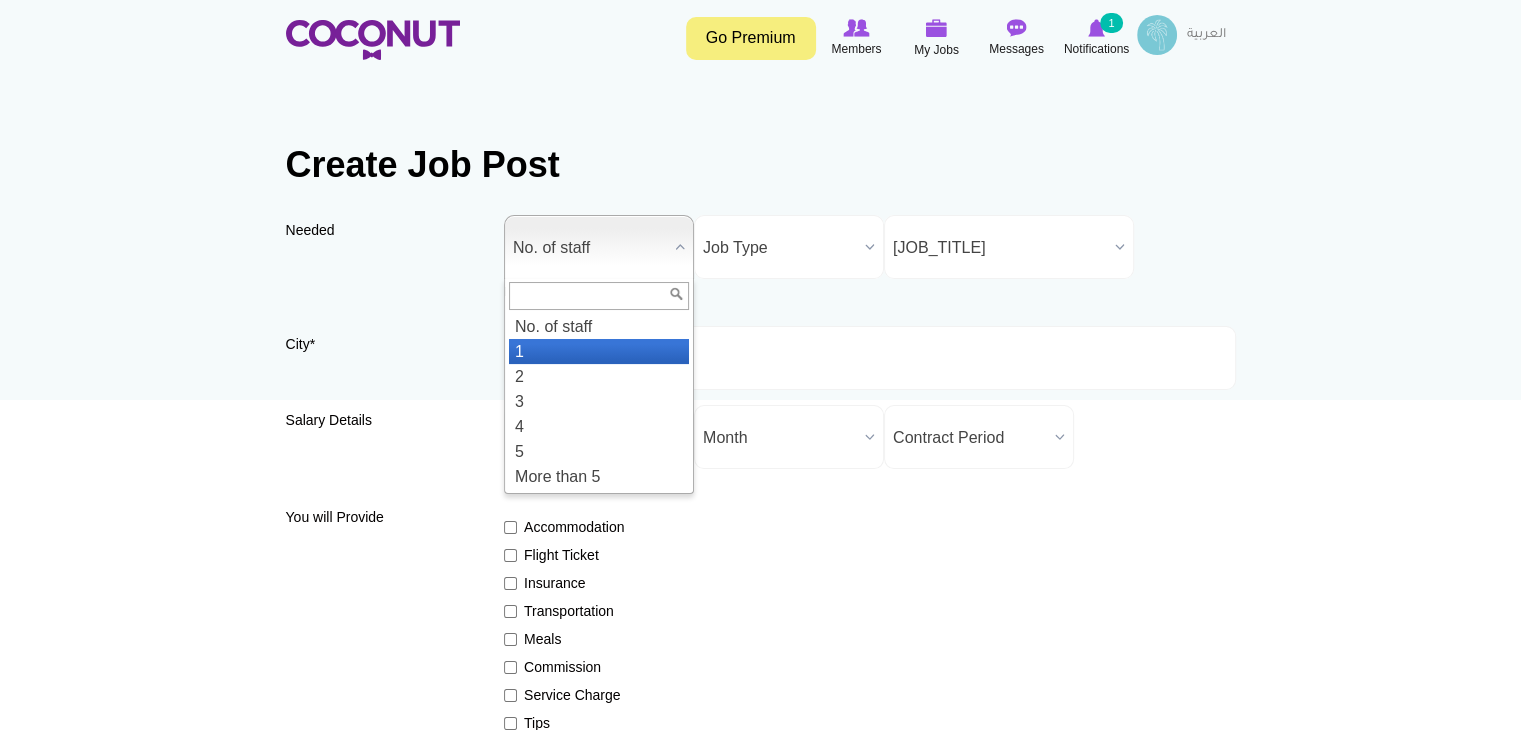 click on "1" at bounding box center (599, 351) 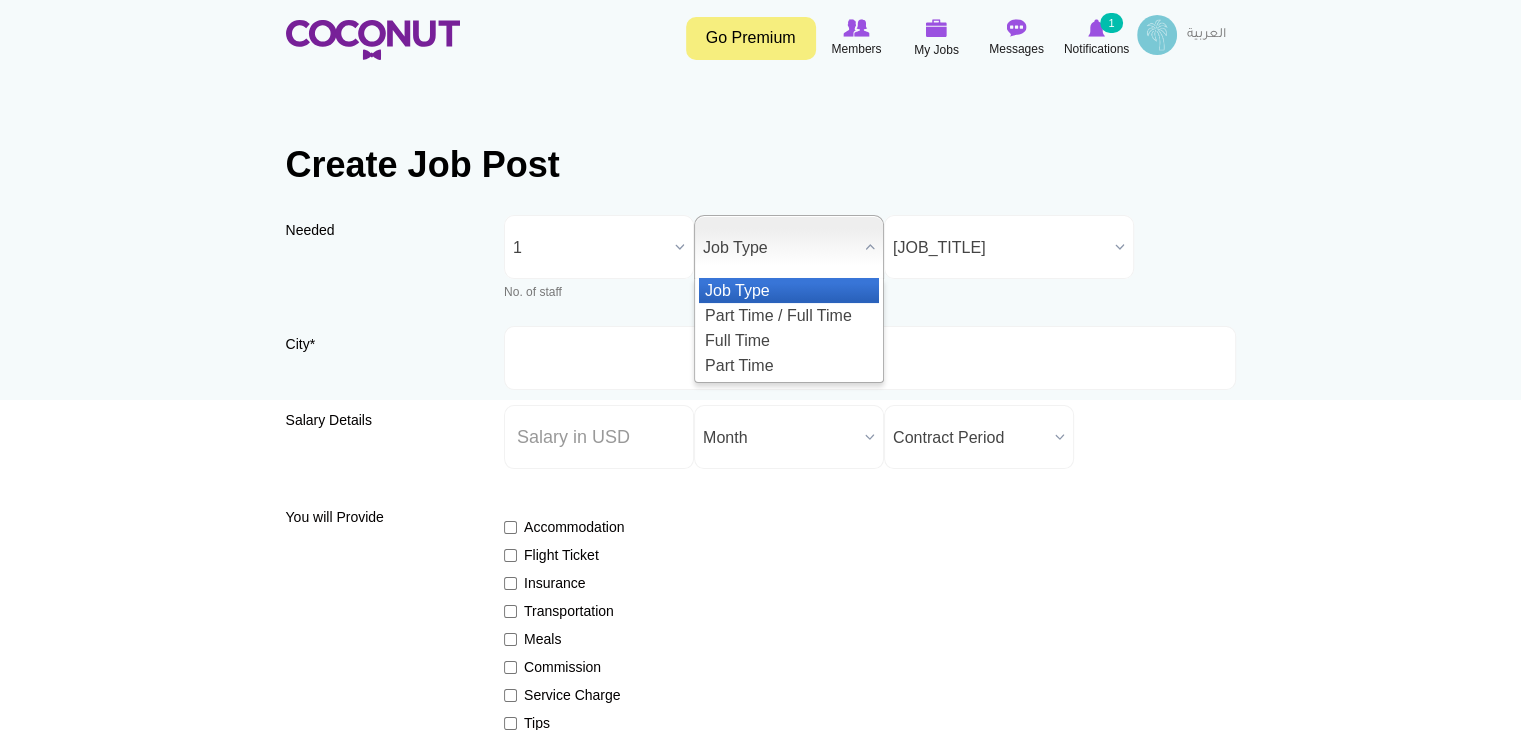 click on "Job Type" at bounding box center (780, 248) 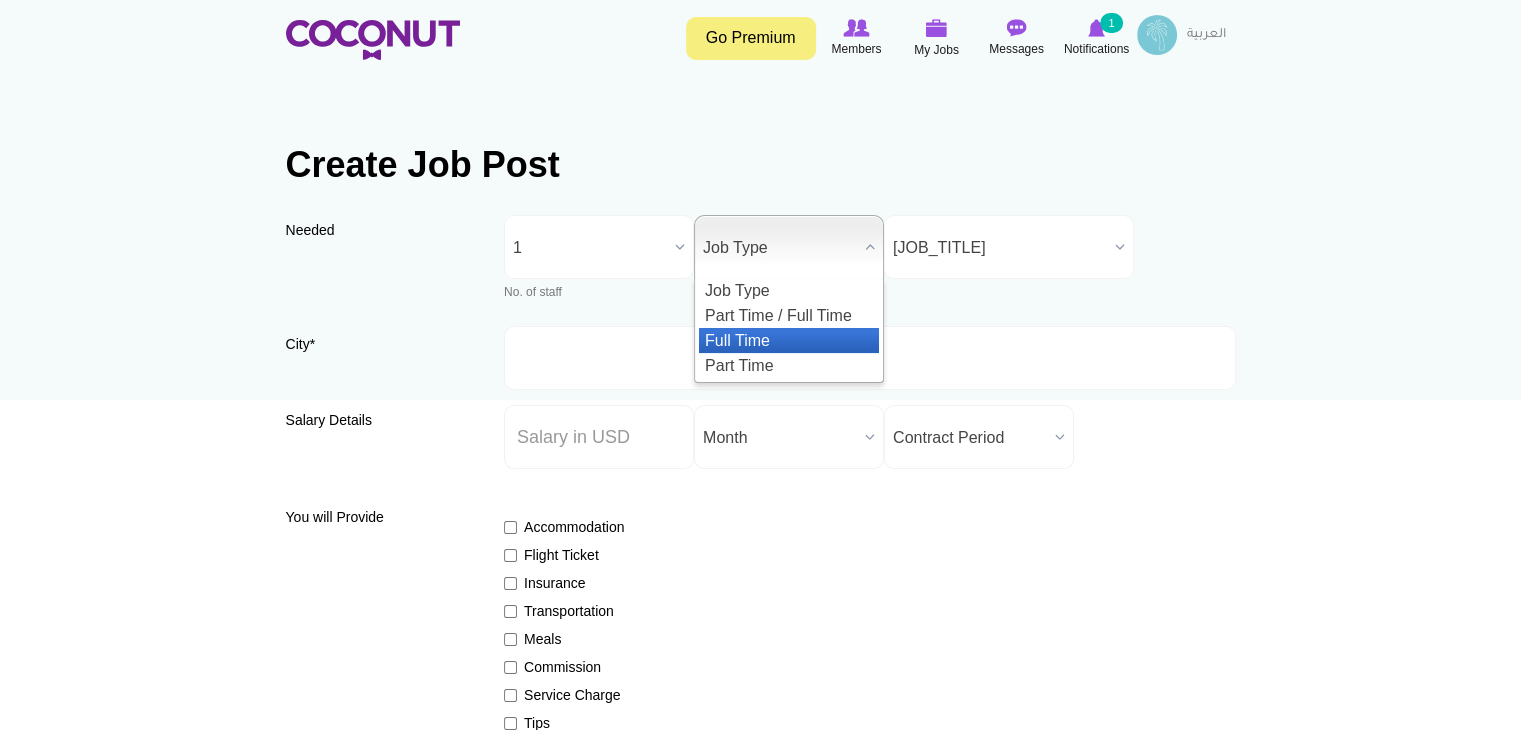 click on "Full Time" at bounding box center [789, 340] 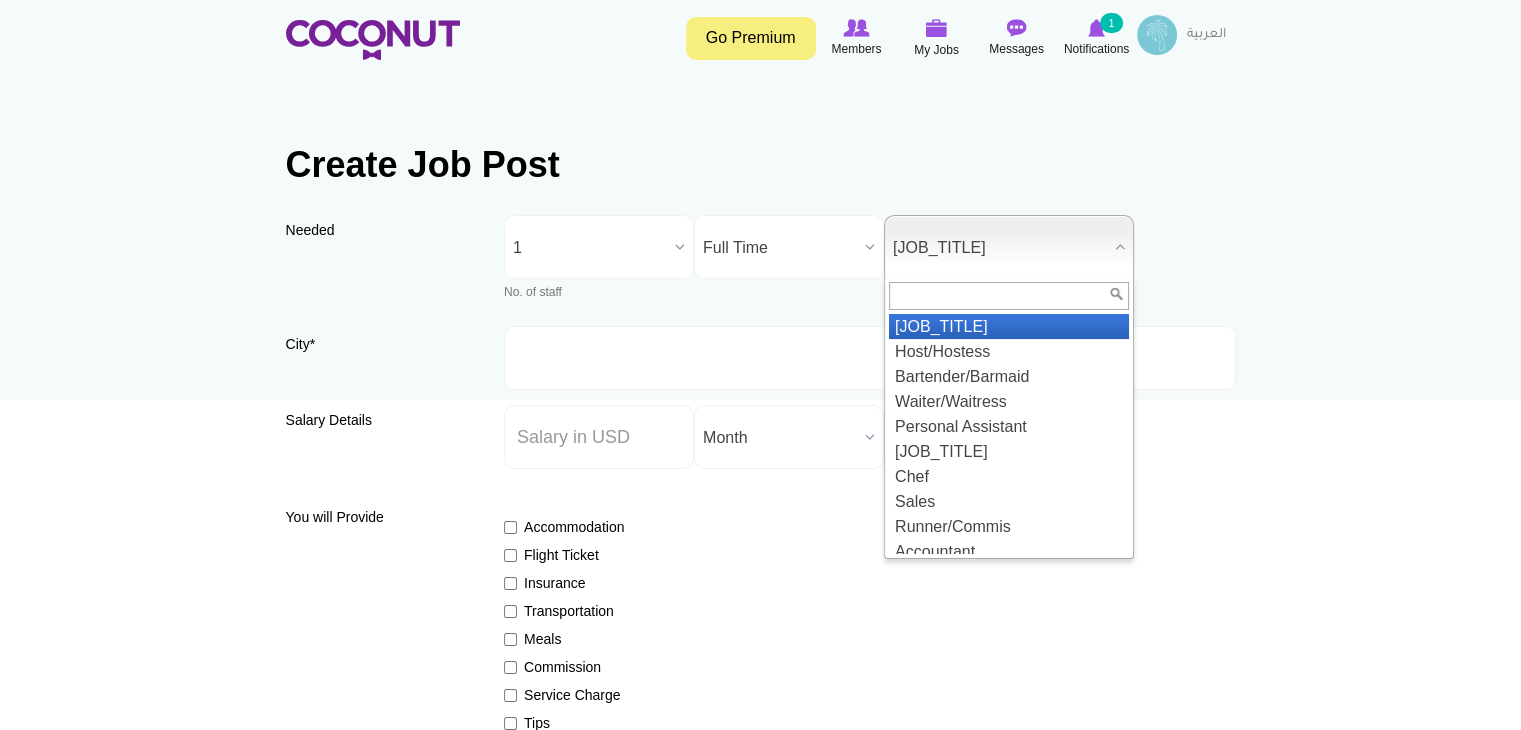 click on "Position" at bounding box center (1000, 248) 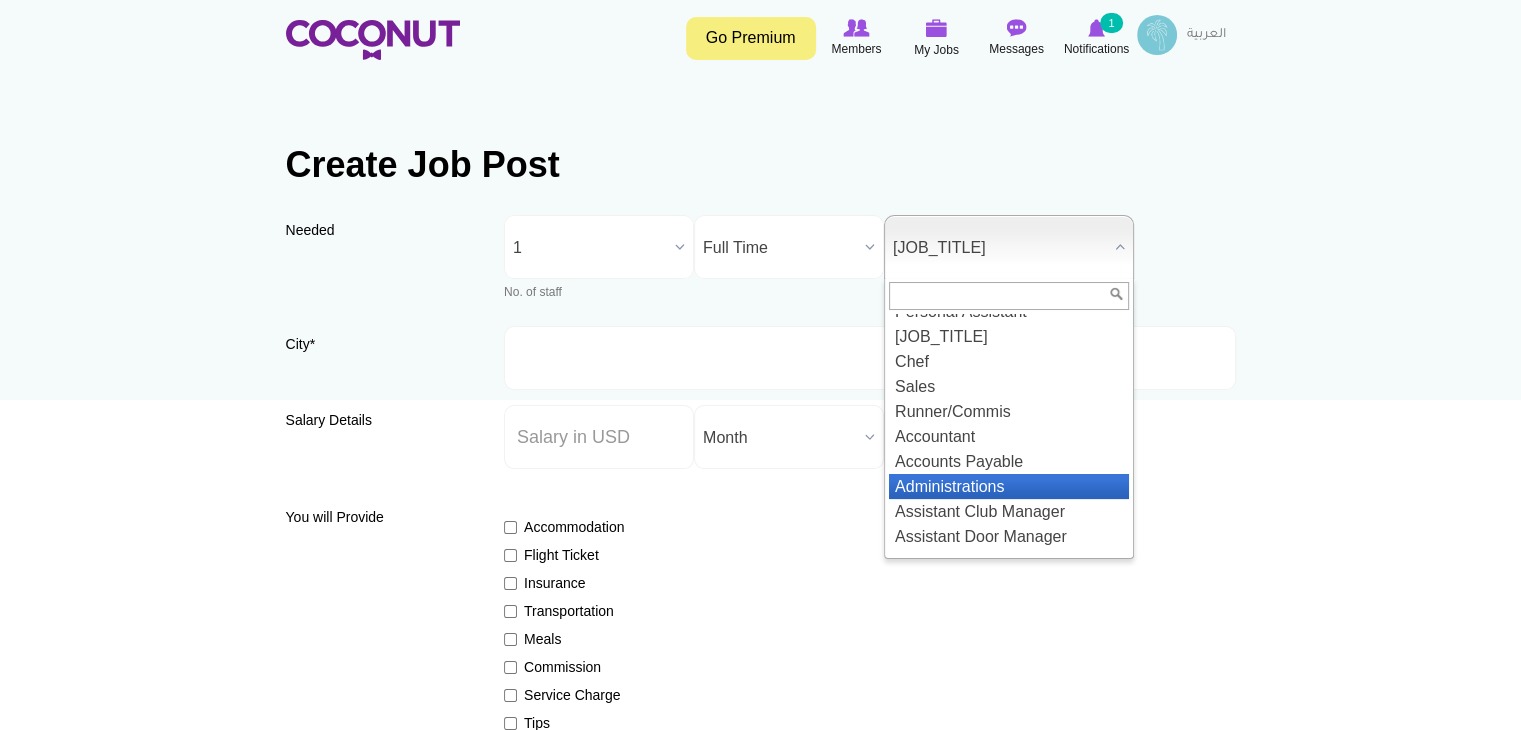scroll, scrollTop: 0, scrollLeft: 0, axis: both 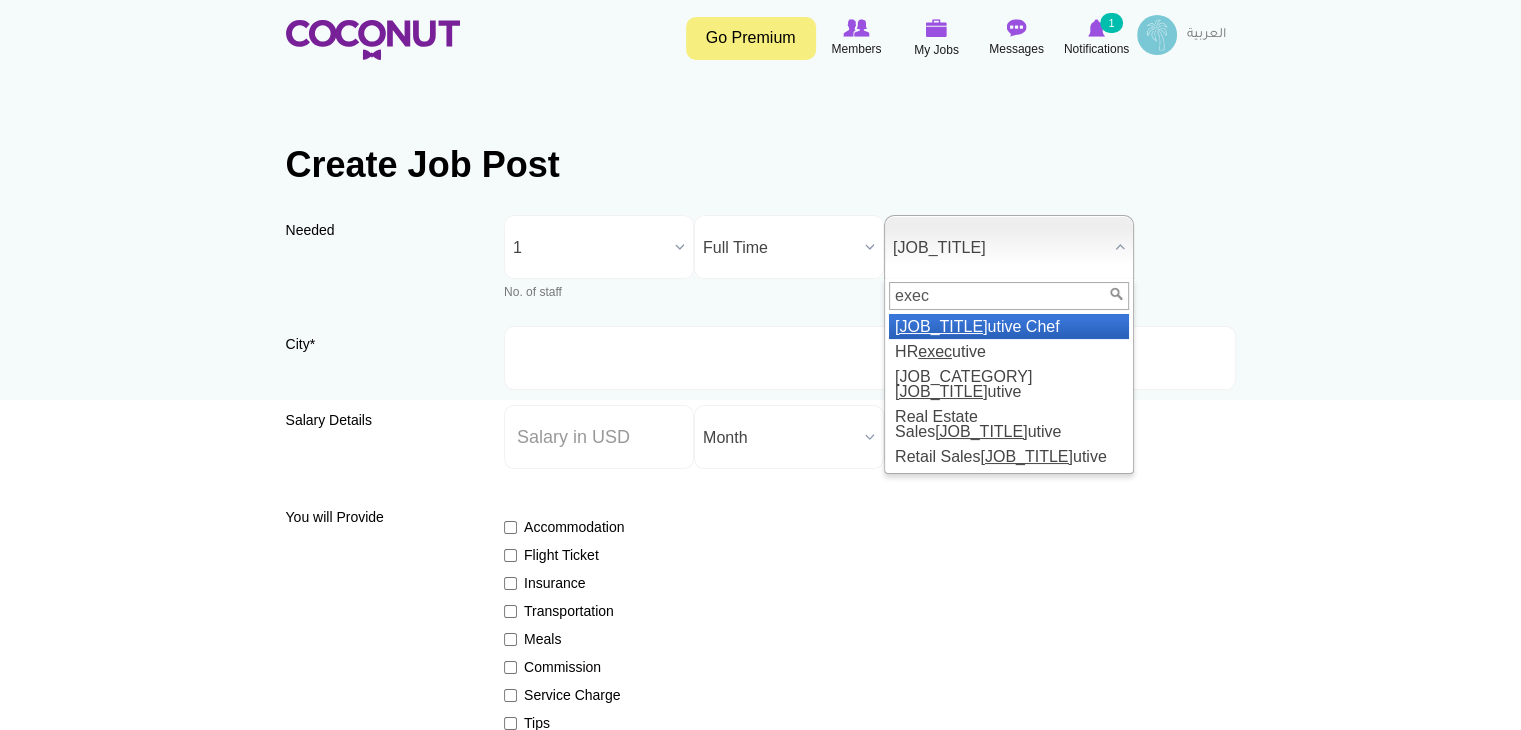 type on "exec" 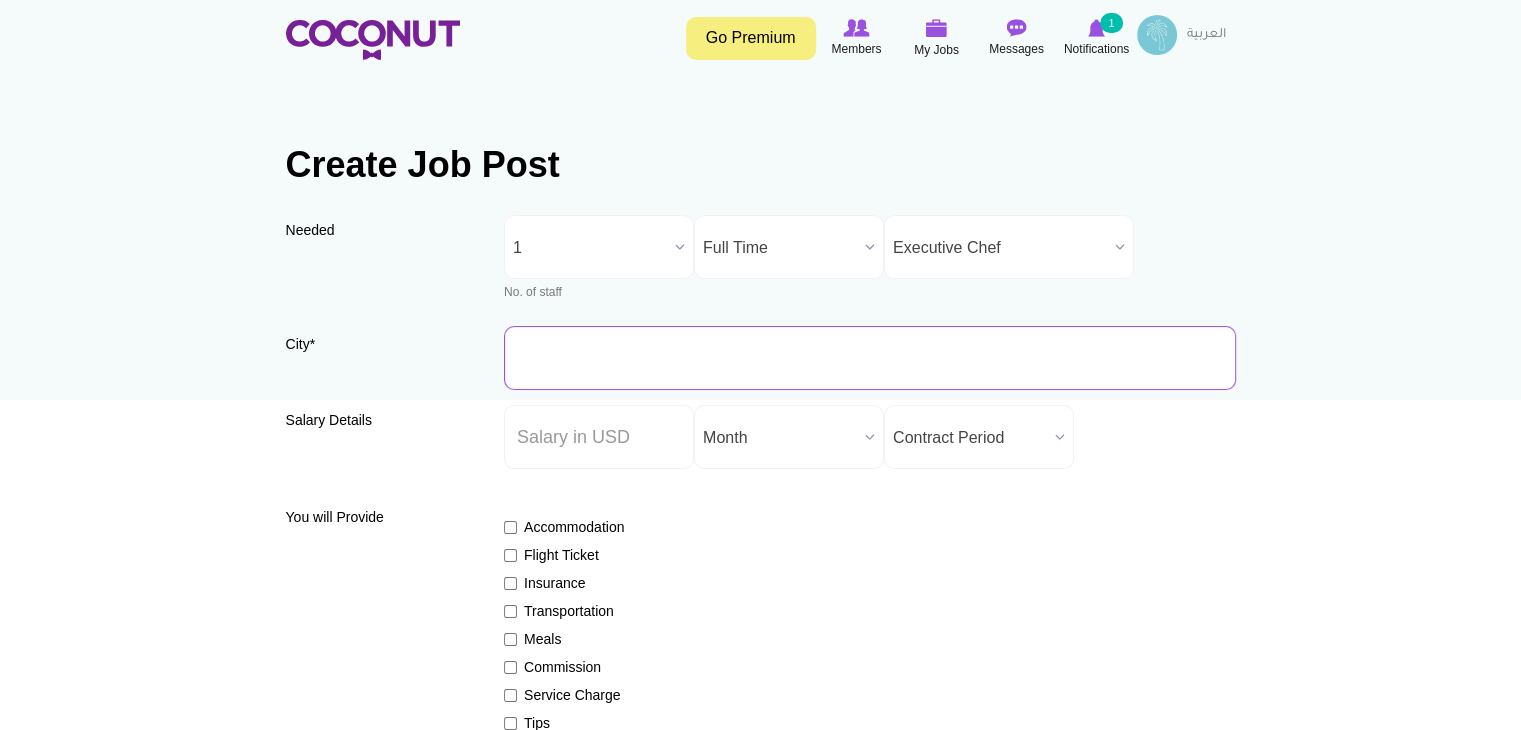 click on "City  *" at bounding box center [870, 358] 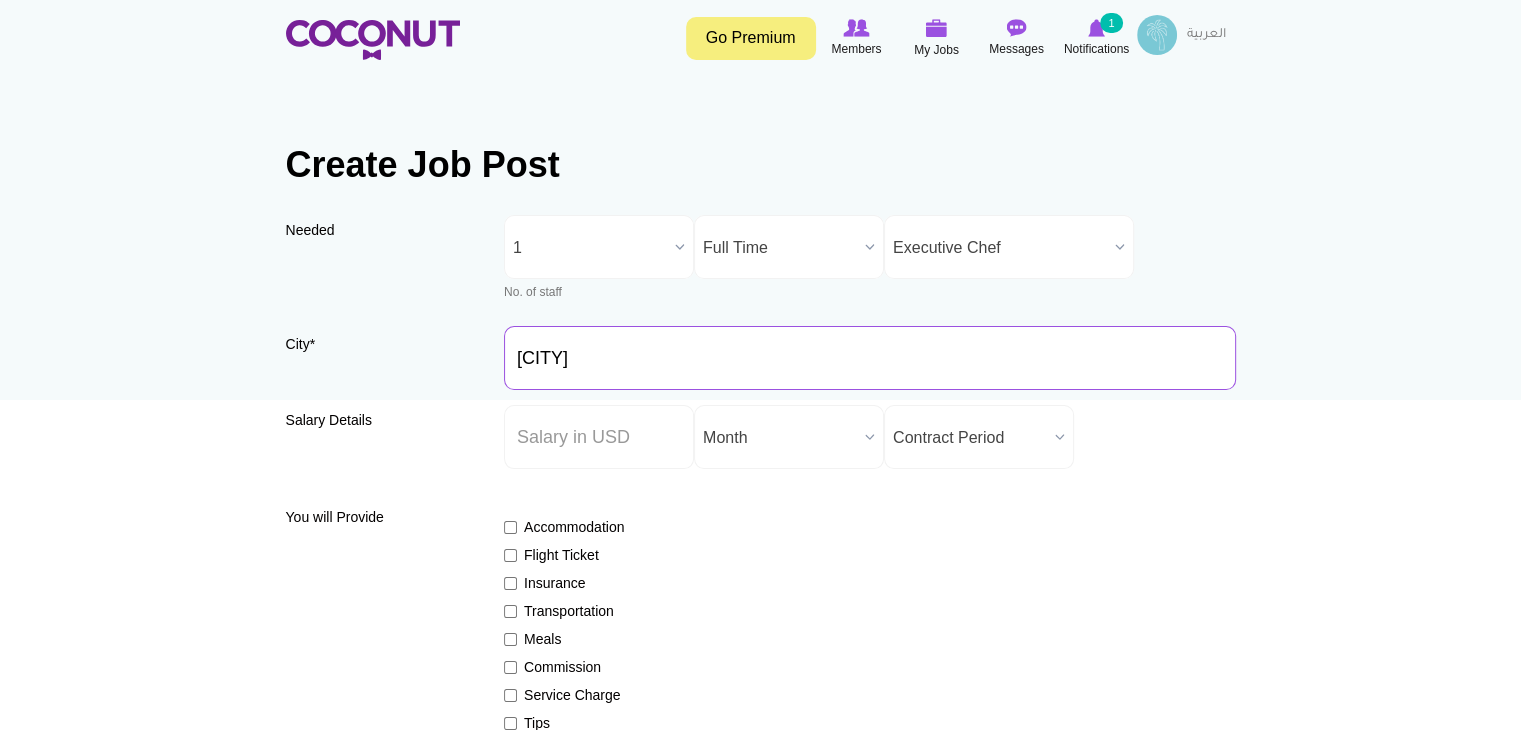 type on "Dubai" 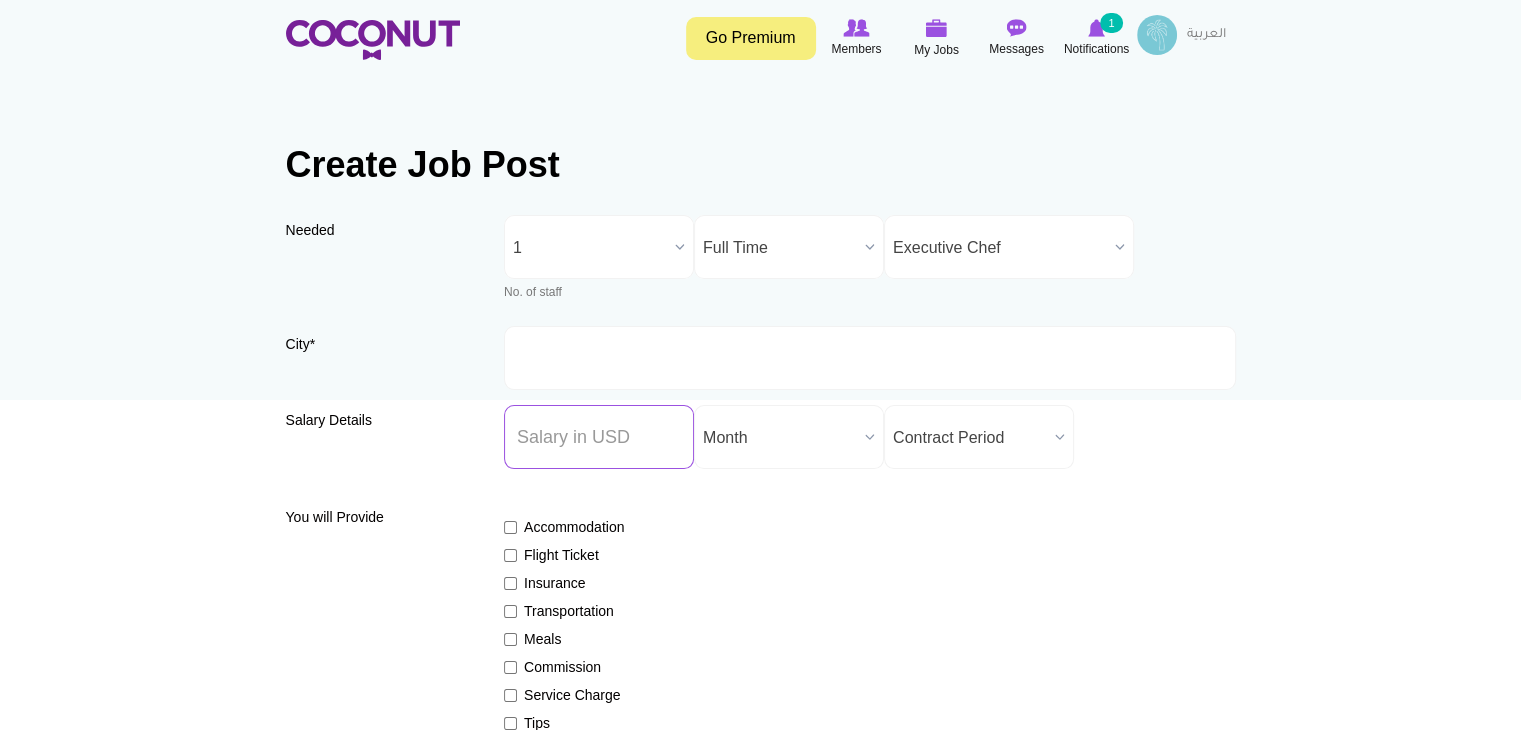 click on "Salary ($)  *" at bounding box center [599, 437] 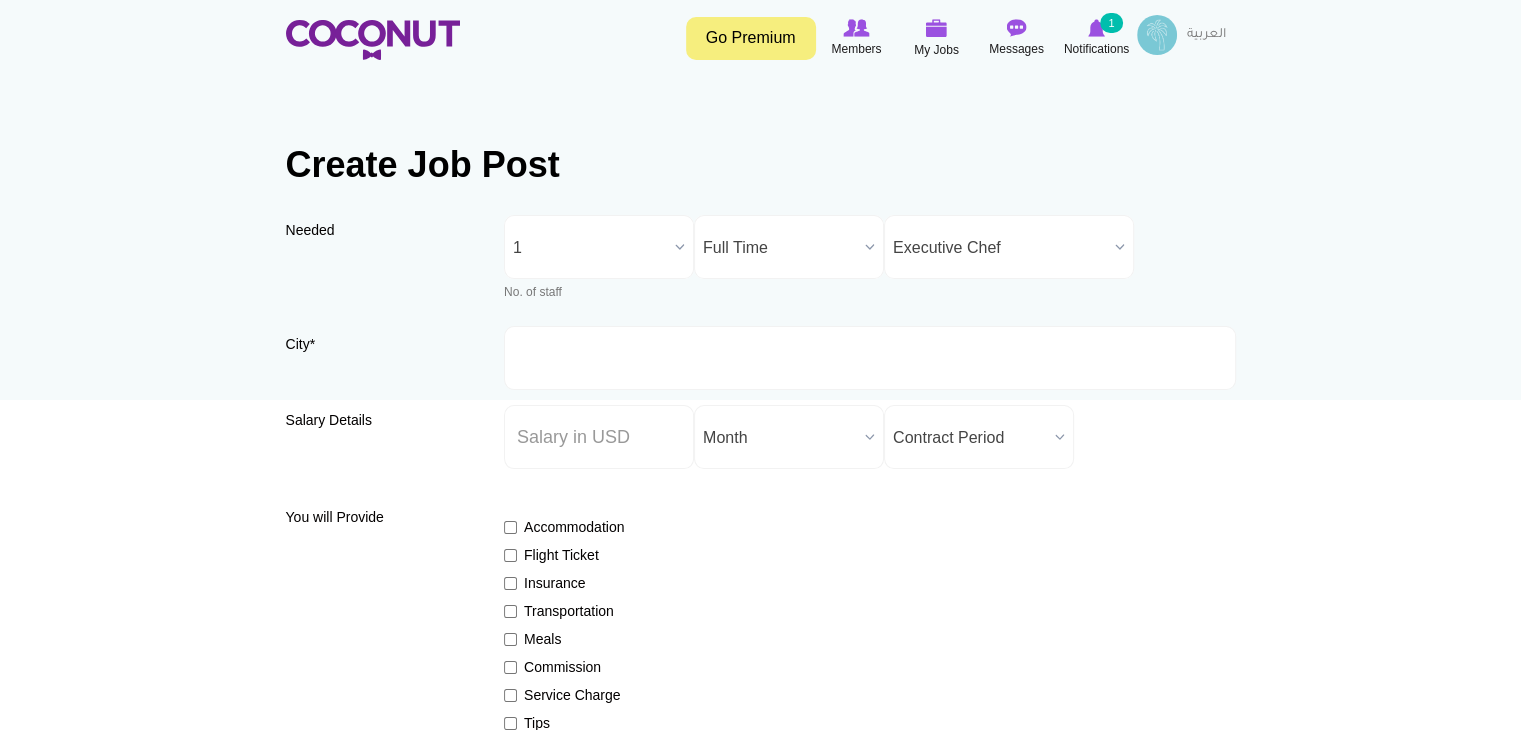click on "Toggle navigation
Go Premium
Members
My Jobs
Post a Job
Messages
Notifications
1
Five Thirty Facility Management Services" at bounding box center (760, 1380) 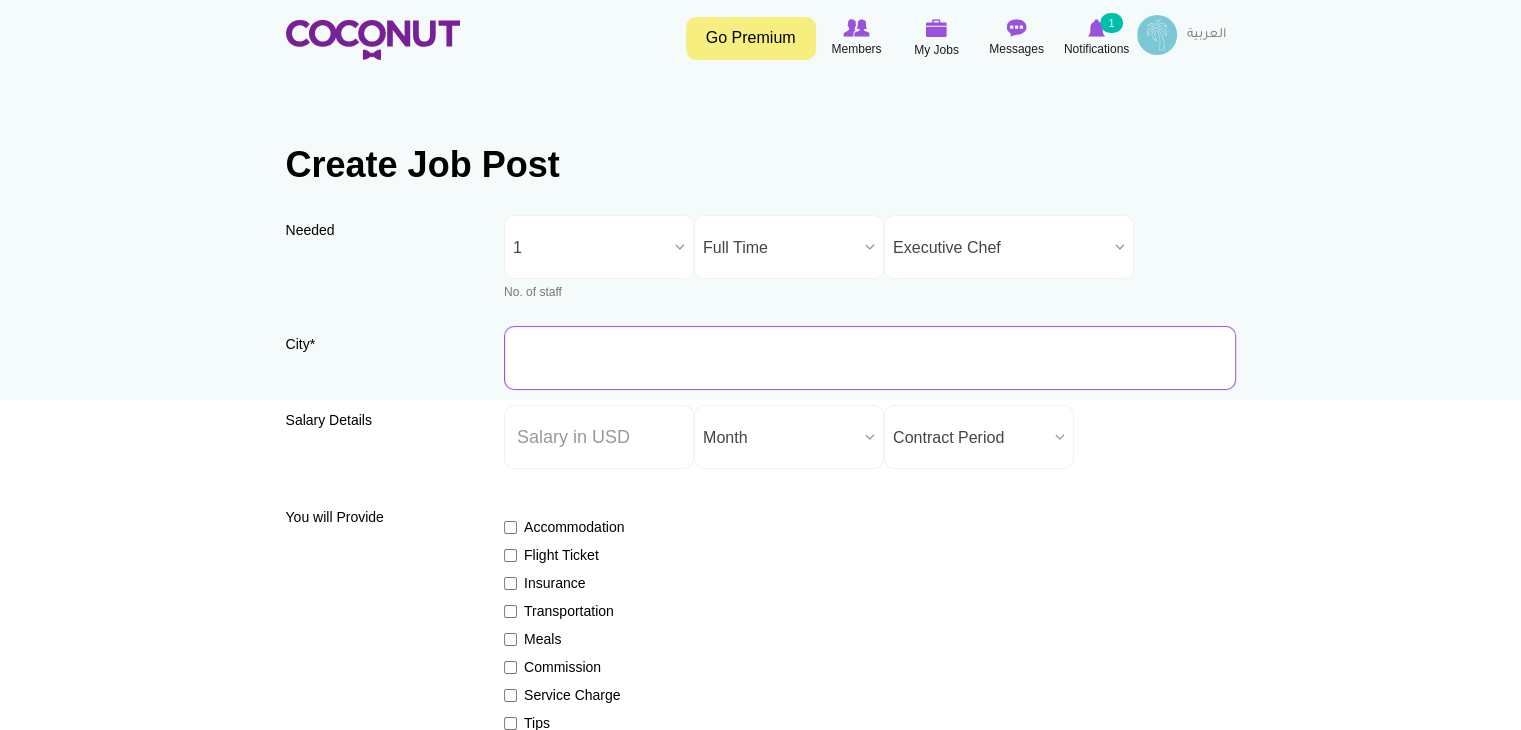 click on "City  *" at bounding box center (870, 358) 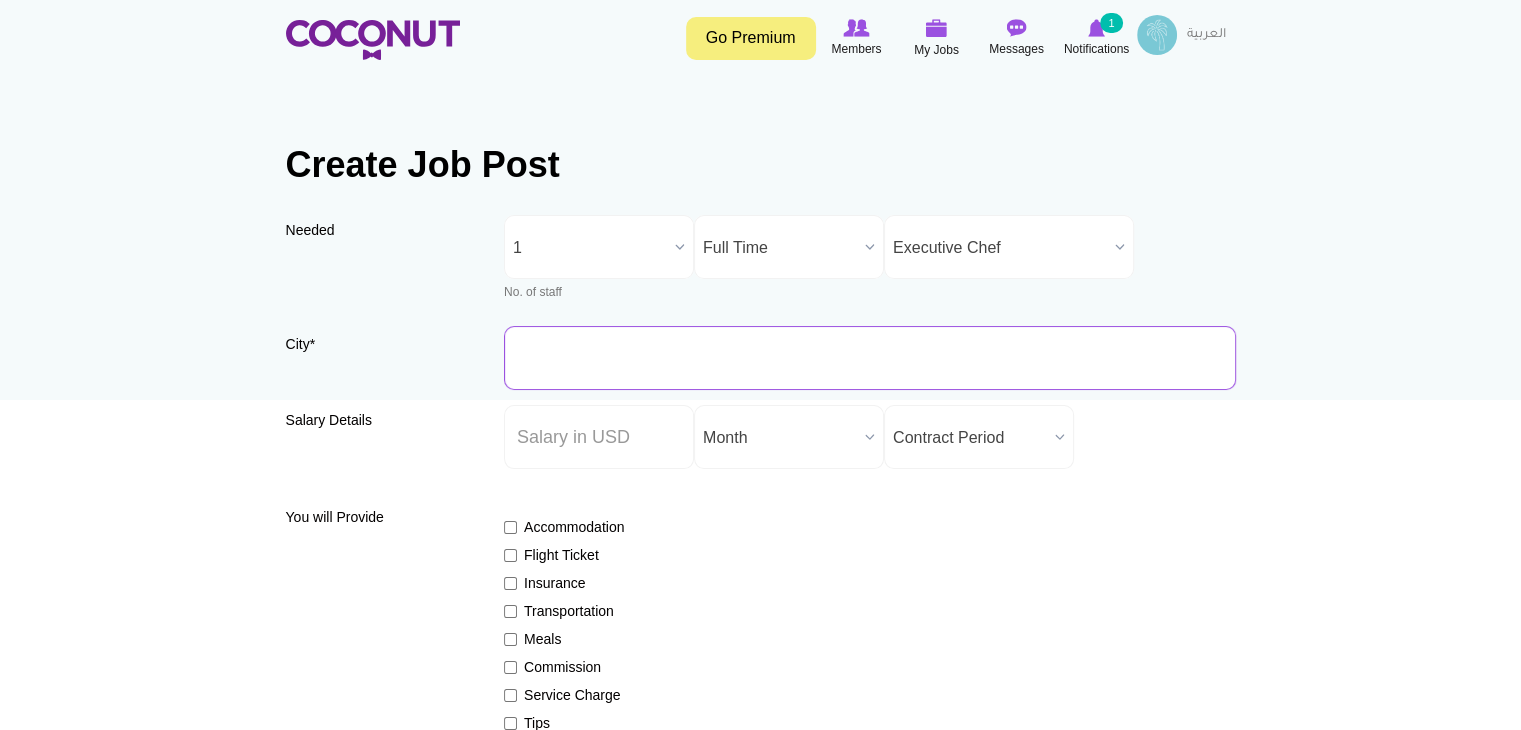 click on "City  *" at bounding box center (870, 358) 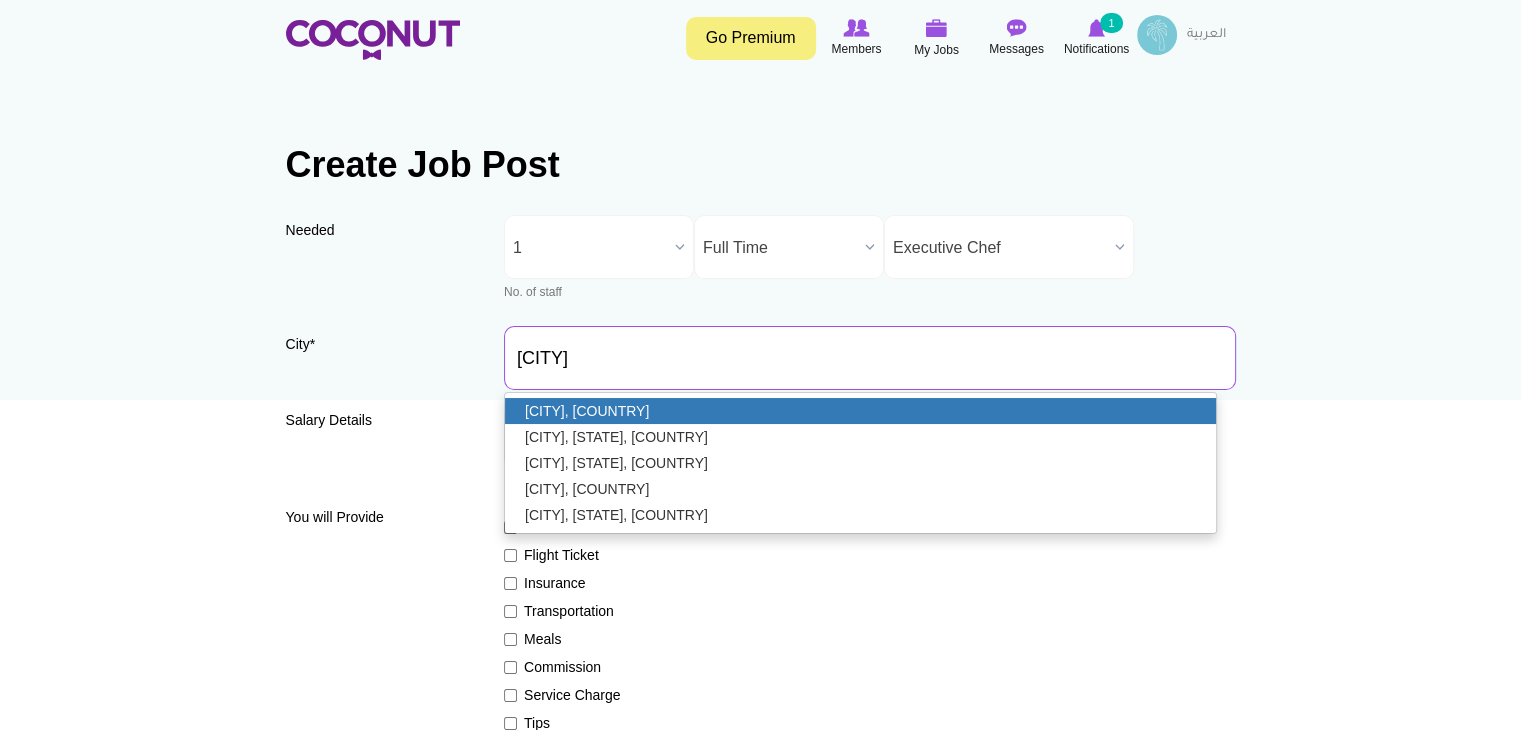 type on "[CITY], [COUNTRY]" 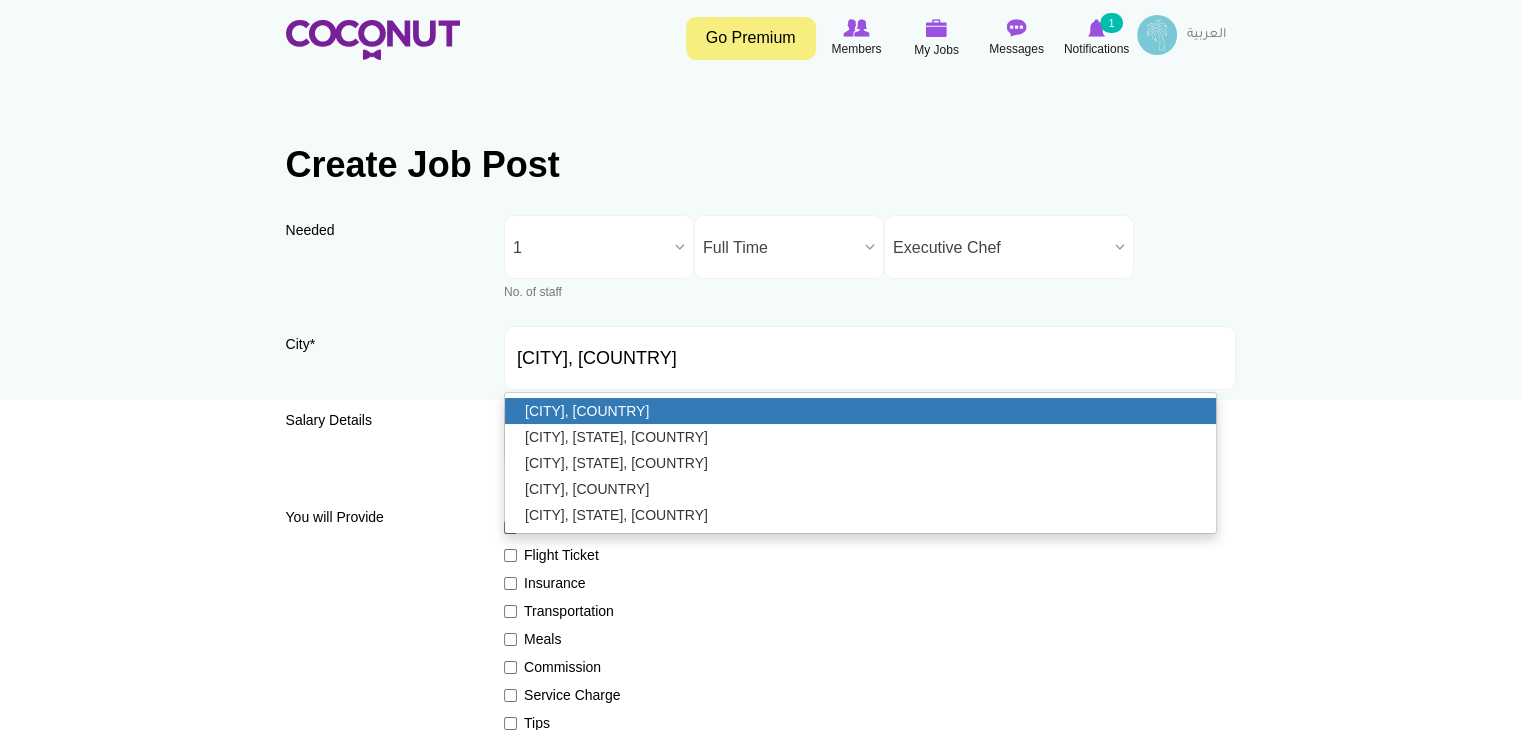 click on "[CITY], [COUNTRY]" at bounding box center (860, 411) 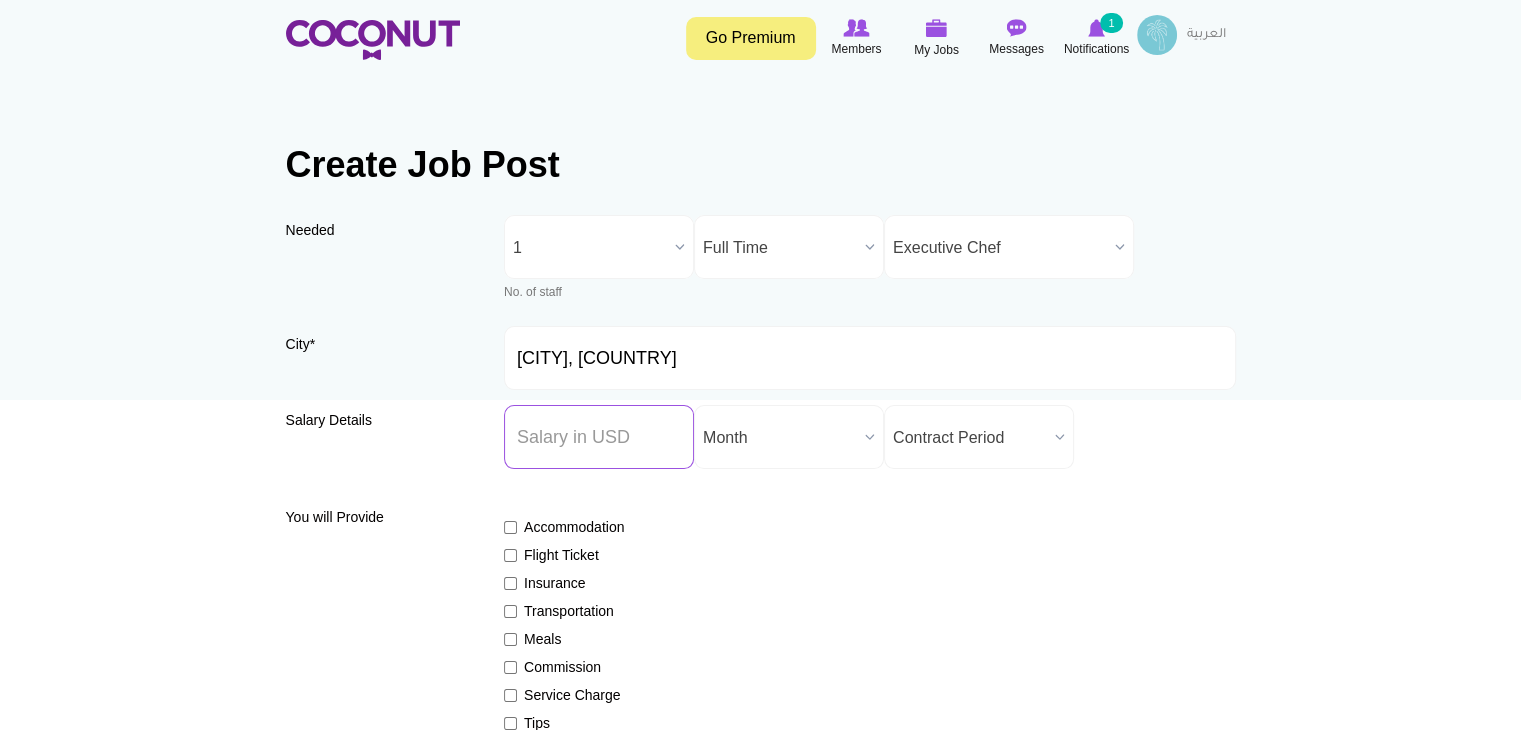click on "Salary ($)  *" at bounding box center (599, 437) 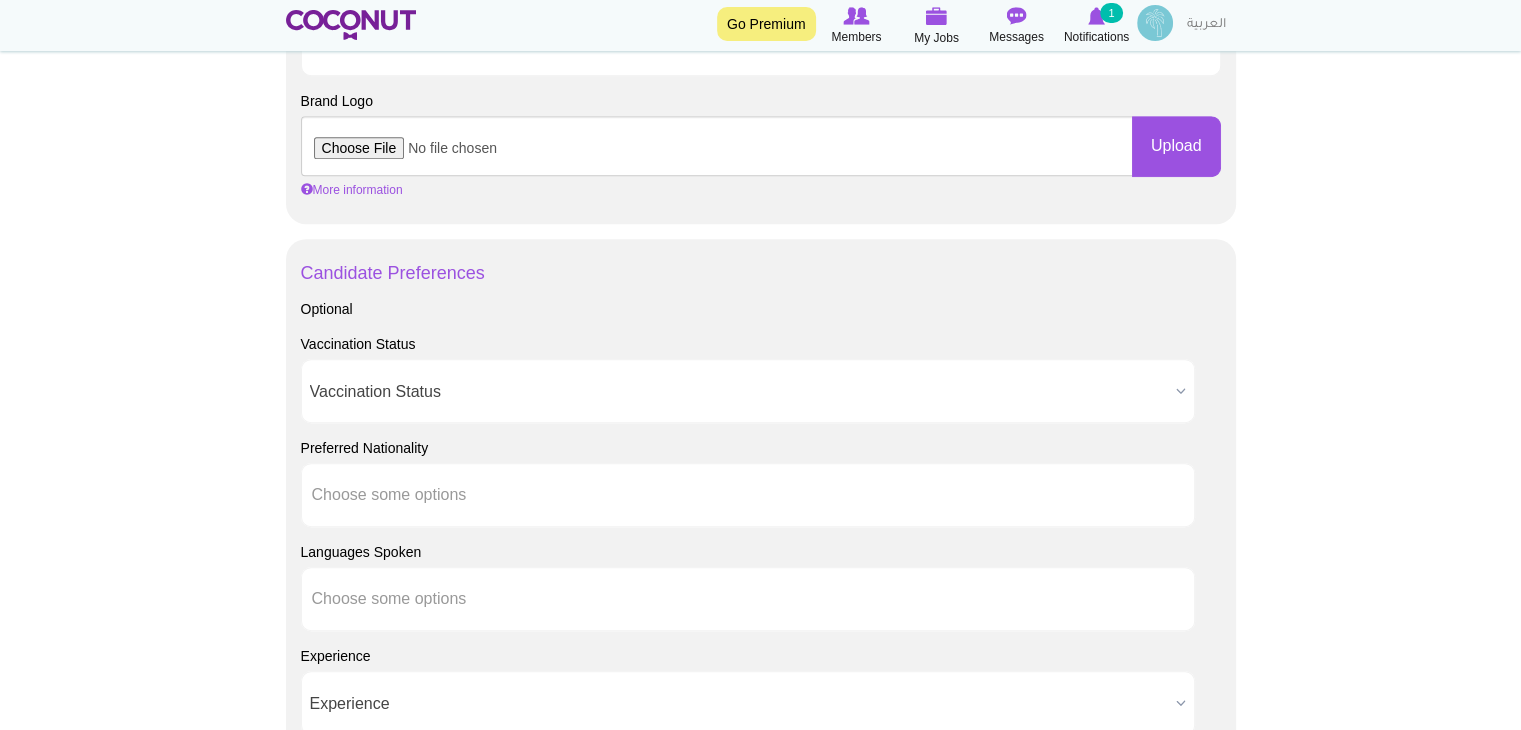 scroll, scrollTop: 1229, scrollLeft: 0, axis: vertical 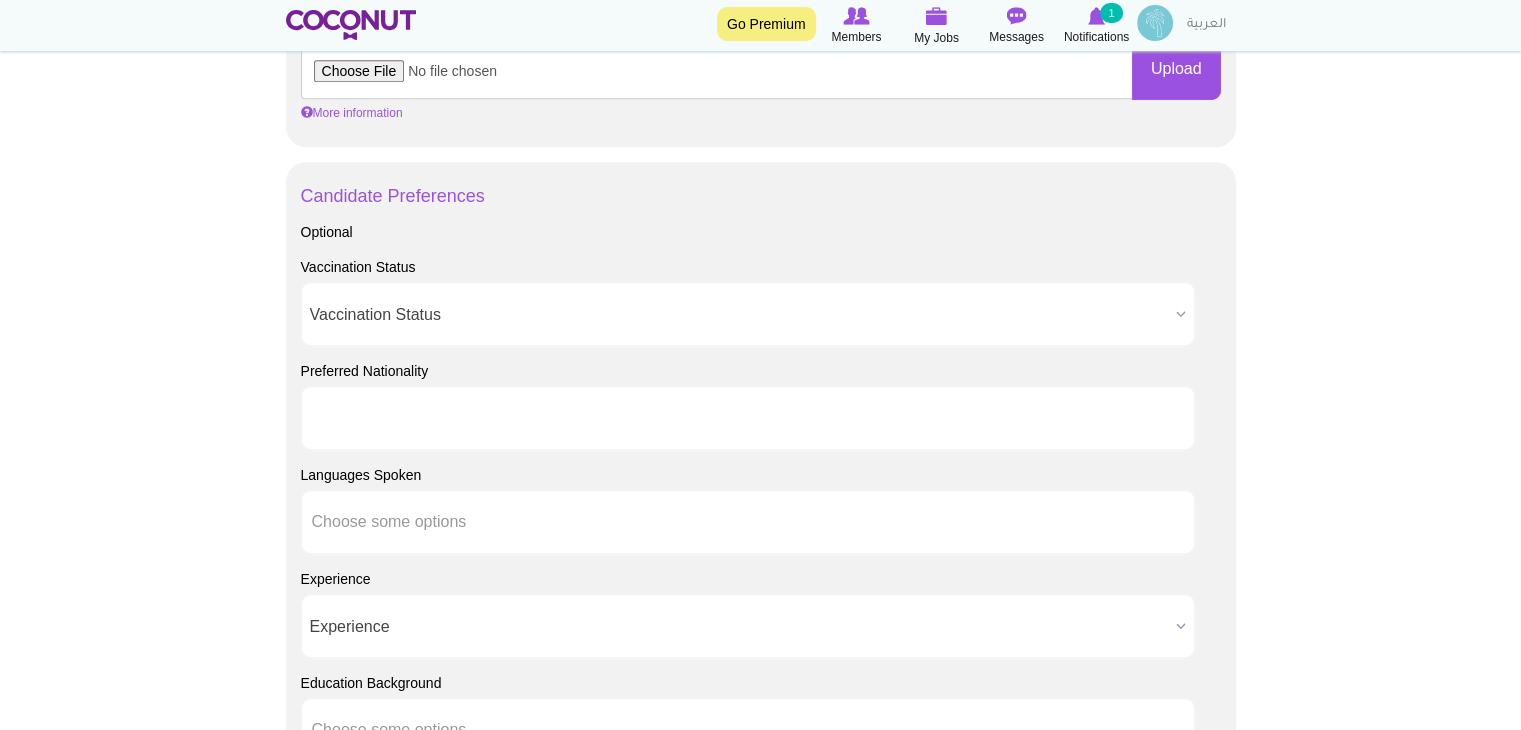 click at bounding box center (402, 418) 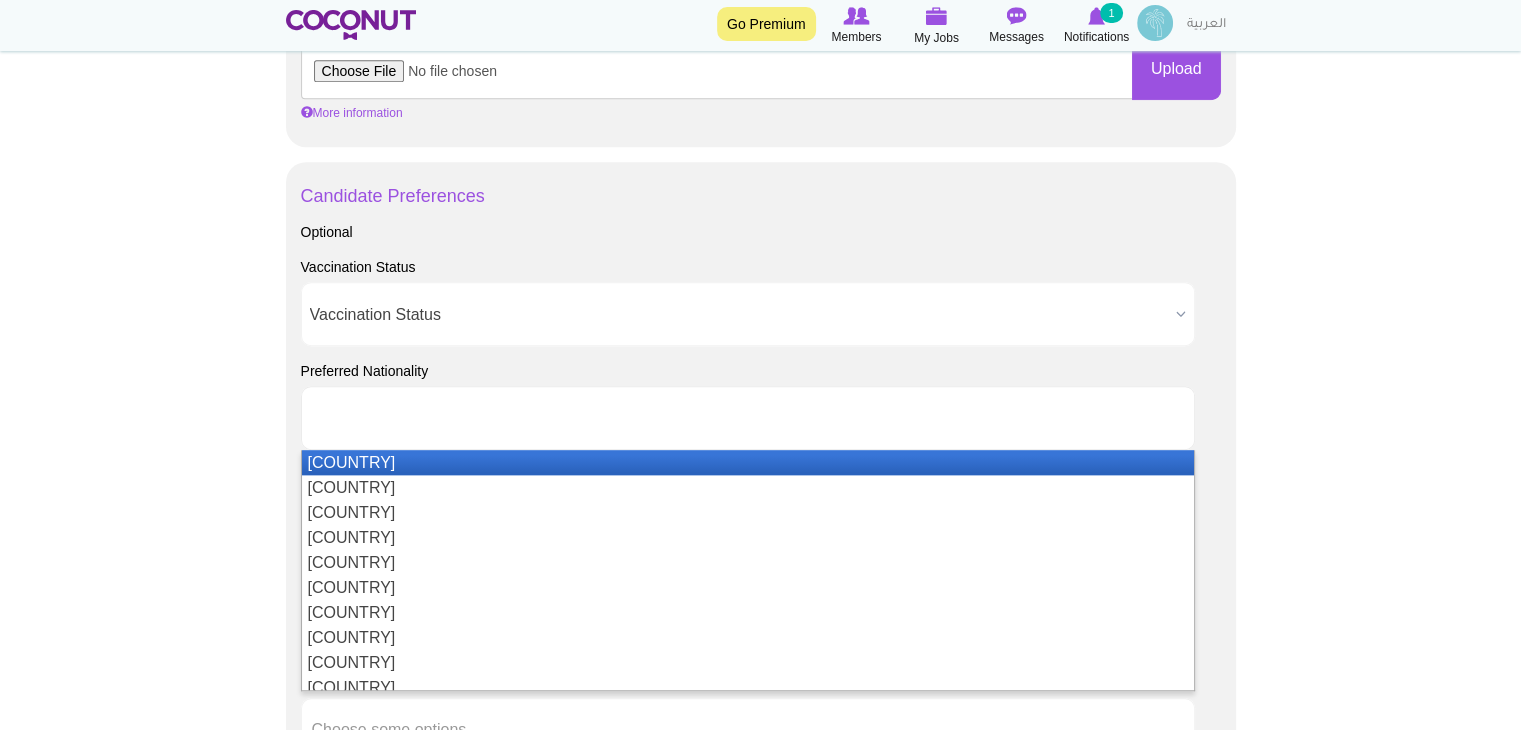 click at bounding box center (402, 418) 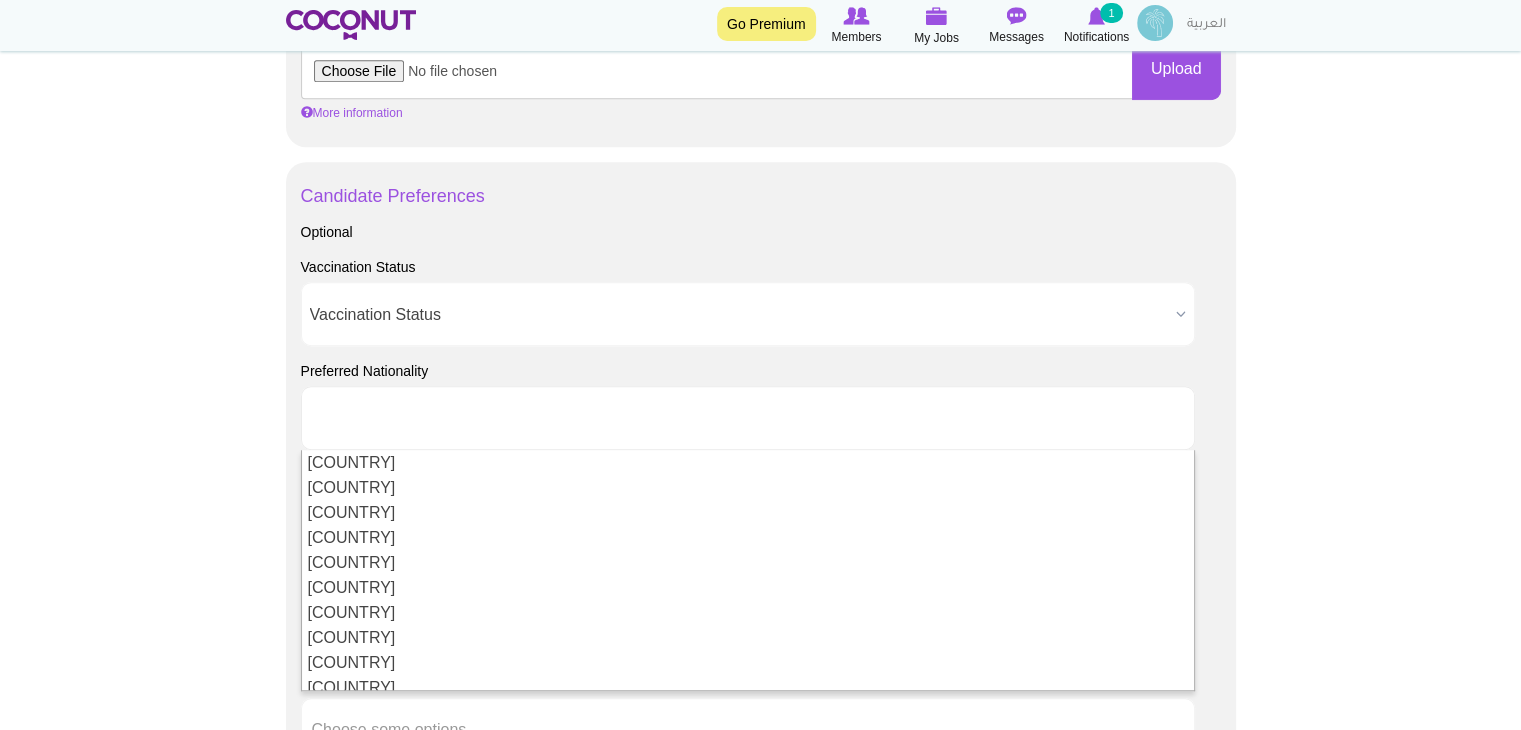 scroll, scrollTop: 800, scrollLeft: 0, axis: vertical 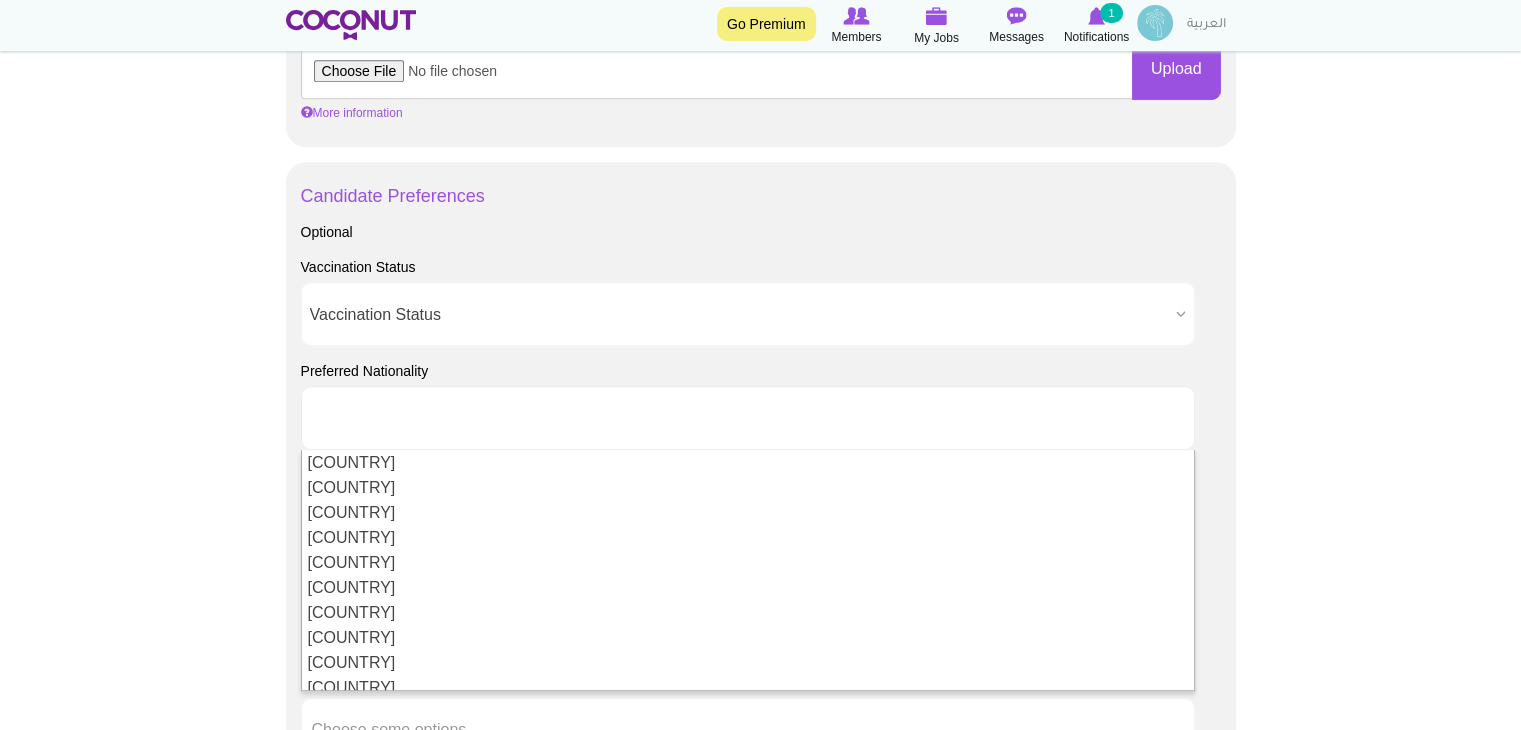 click on "Toggle navigation
Go Premium
Members
My Jobs
Post a Job
Messages
Notifications
1
Five Thirty Facility Management Services" at bounding box center (760, 151) 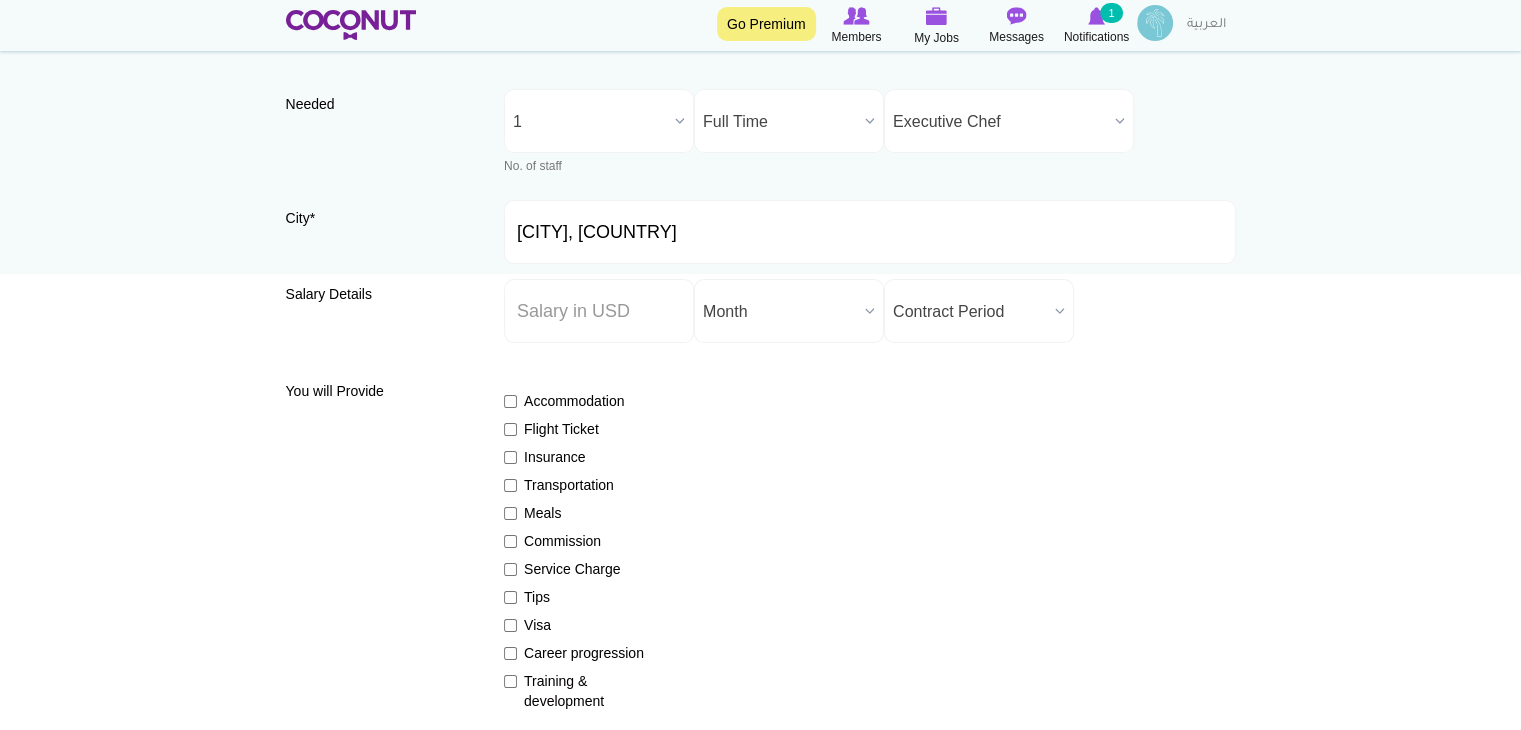 scroll, scrollTop: 200, scrollLeft: 0, axis: vertical 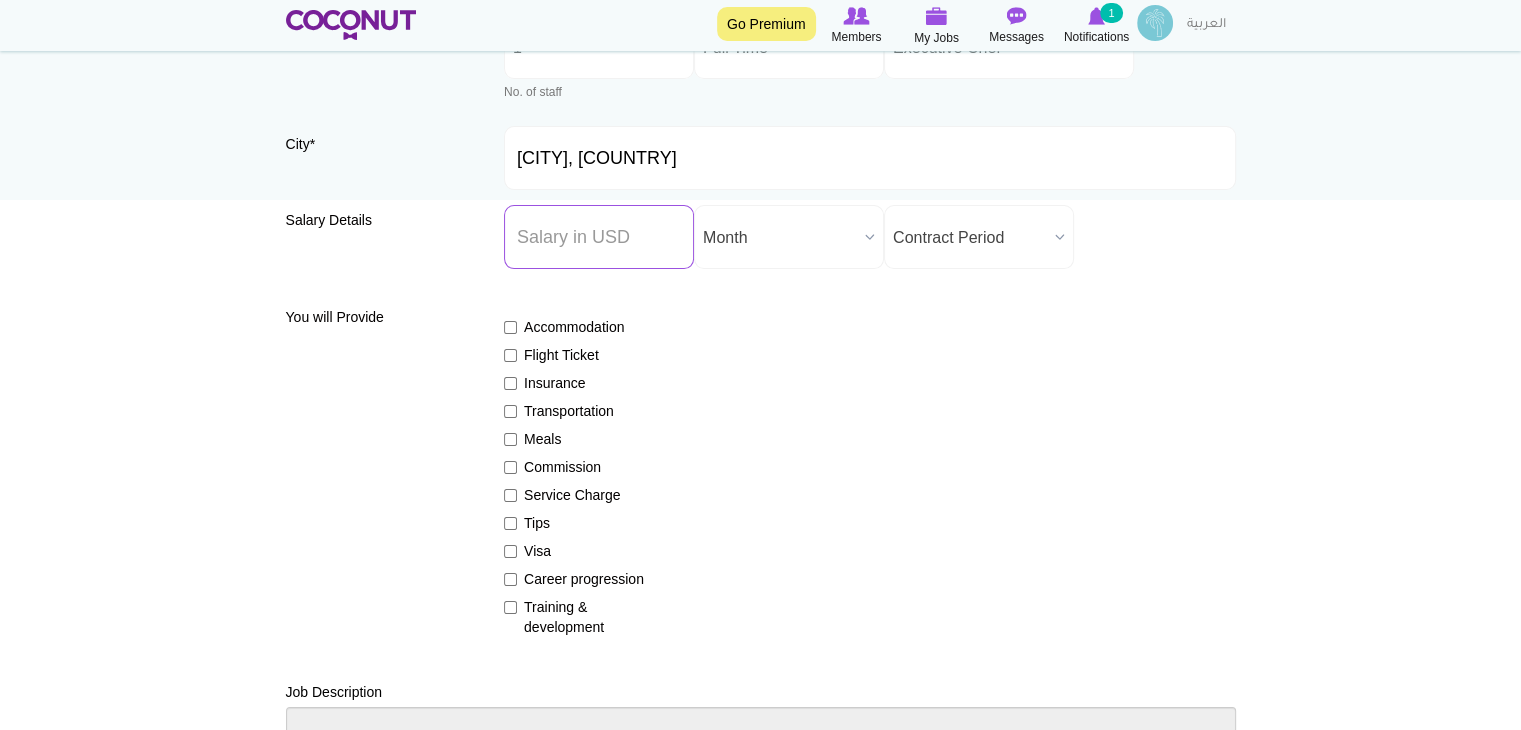 click on "Salary ($)  *" at bounding box center [599, 237] 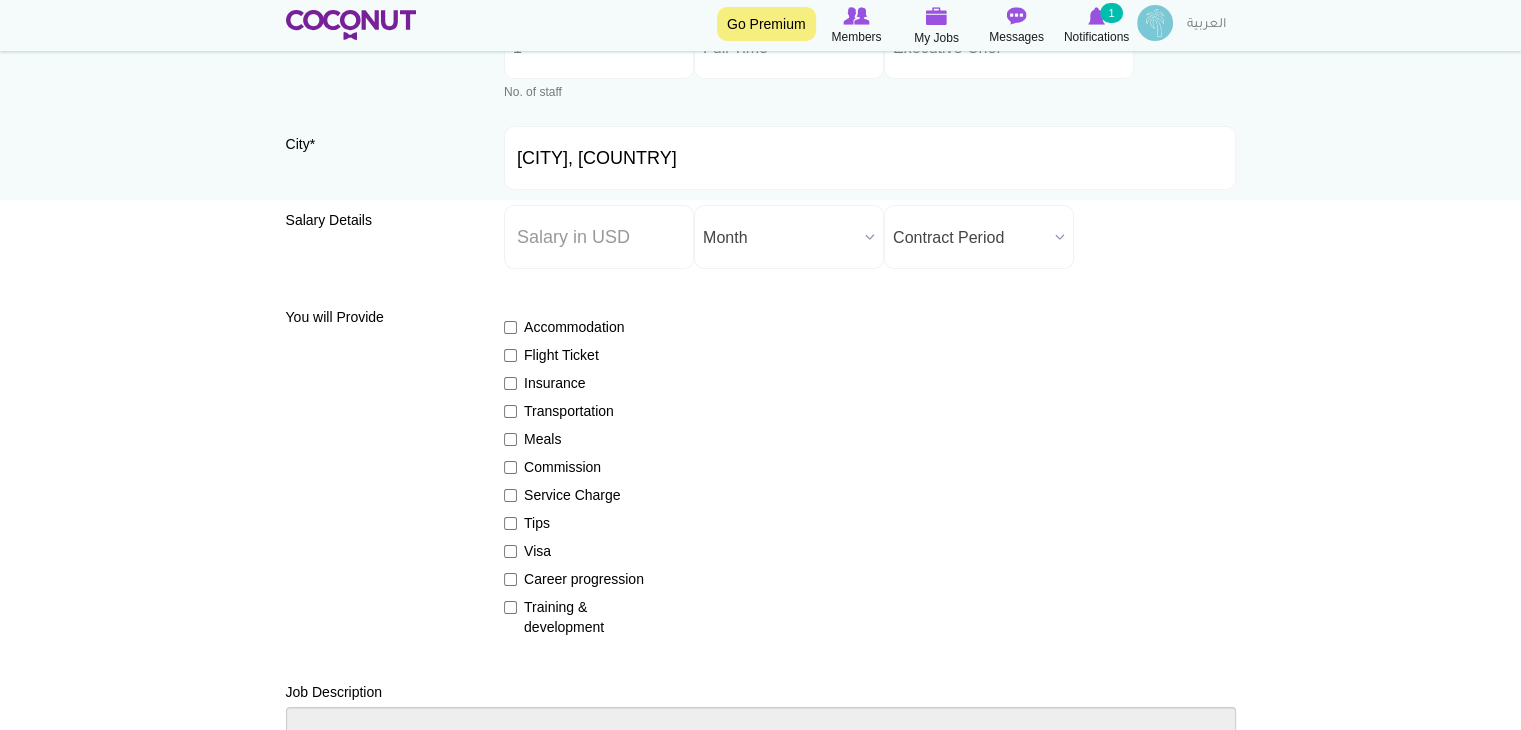 click on "Month" at bounding box center [780, 238] 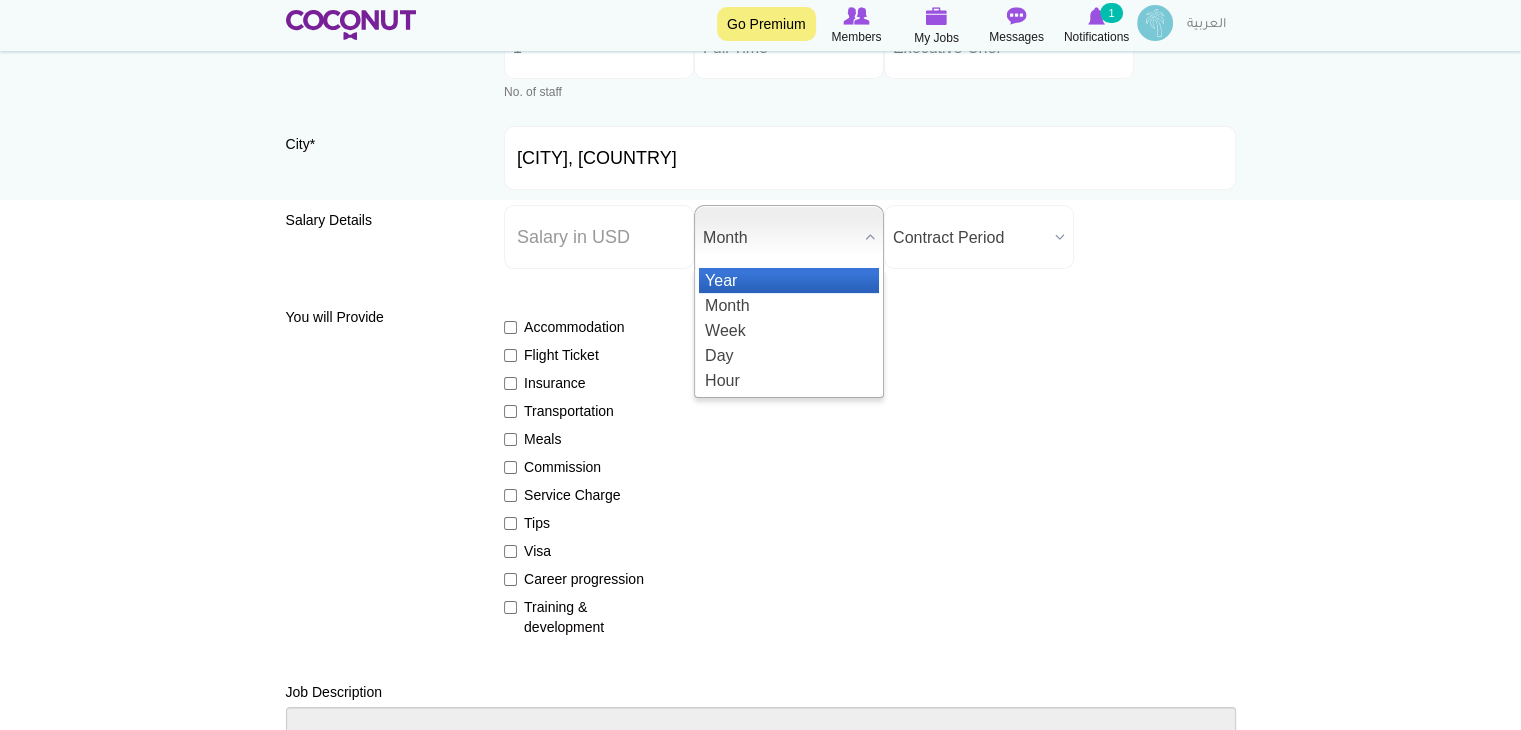 click on "Year" at bounding box center (789, 280) 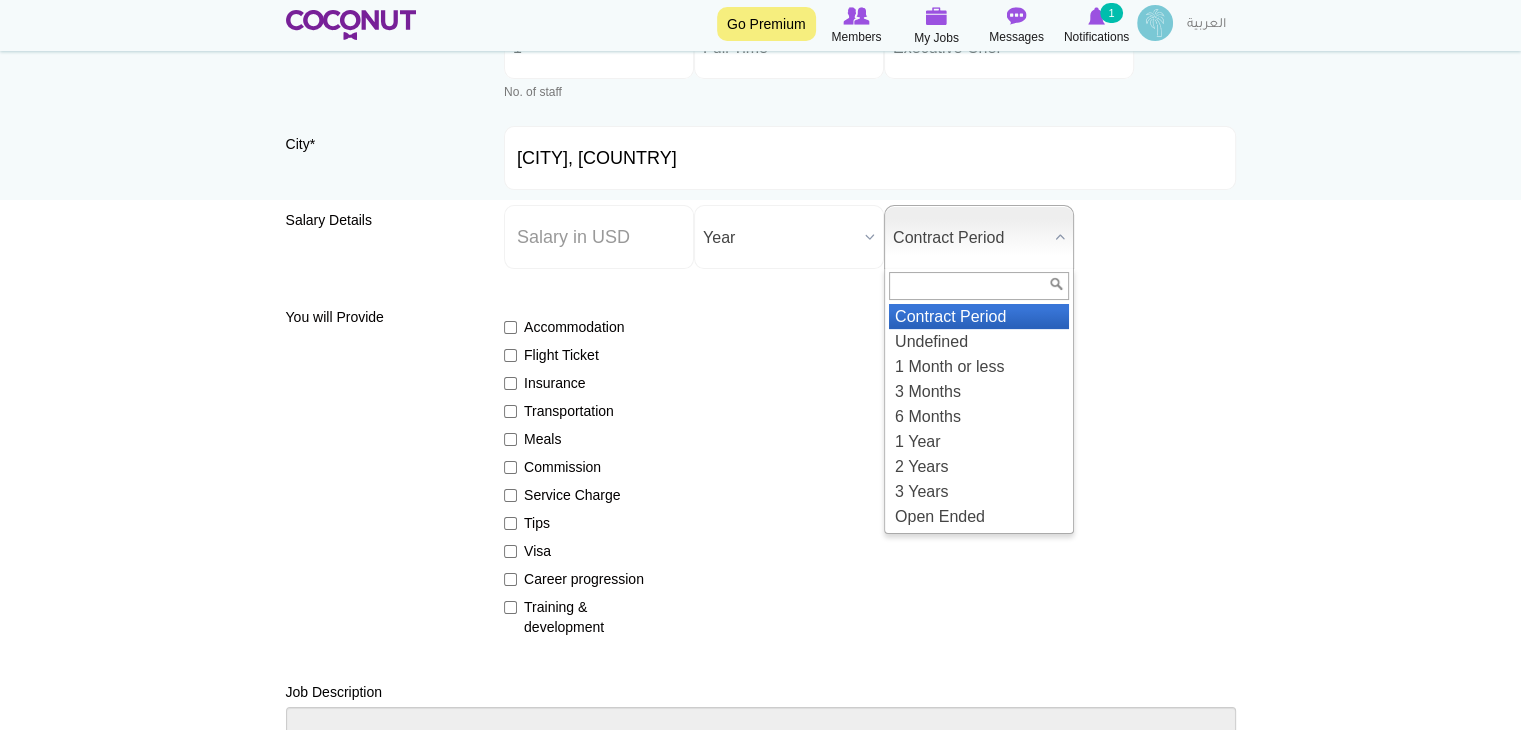 click on "Contract Period" at bounding box center [970, 238] 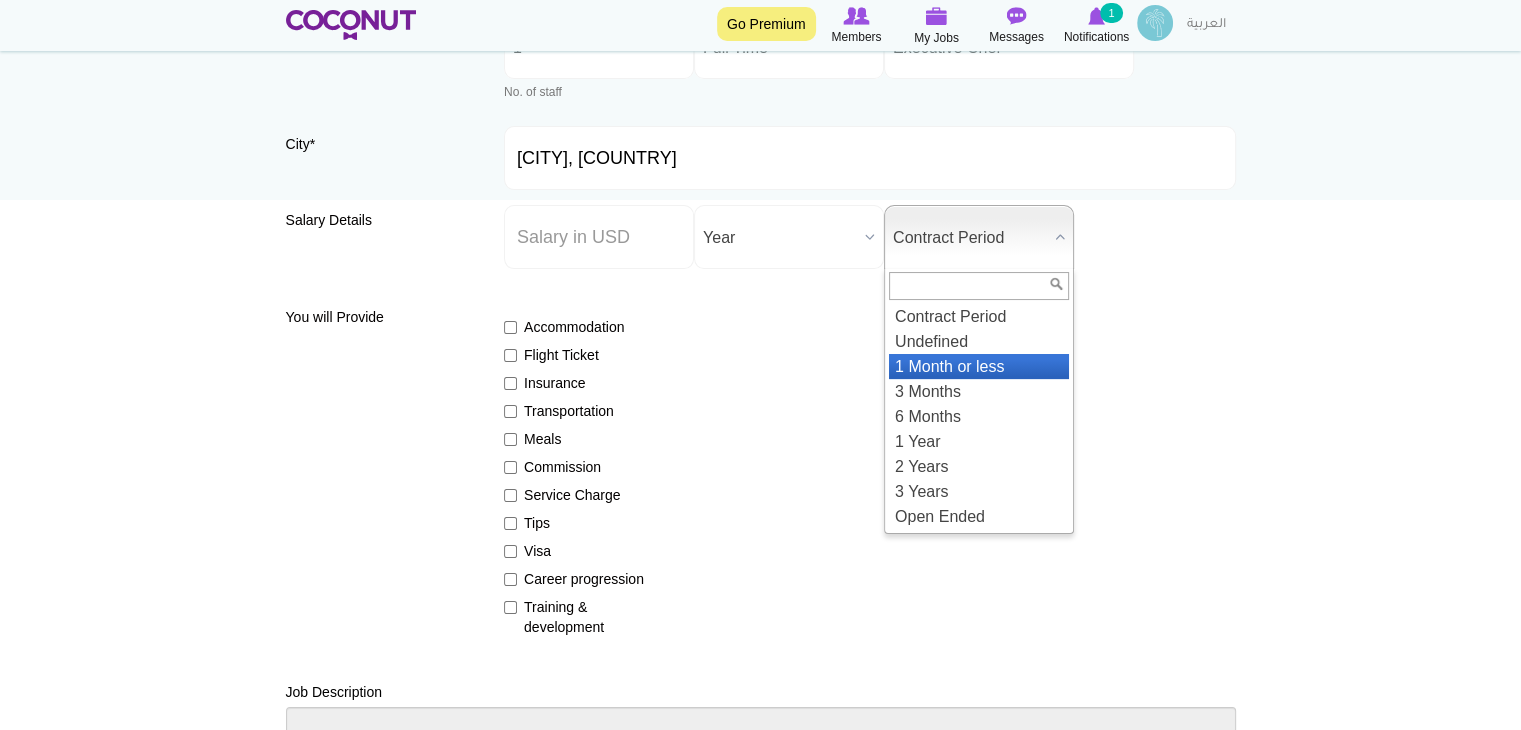 click on "1 Month or less" at bounding box center (979, 366) 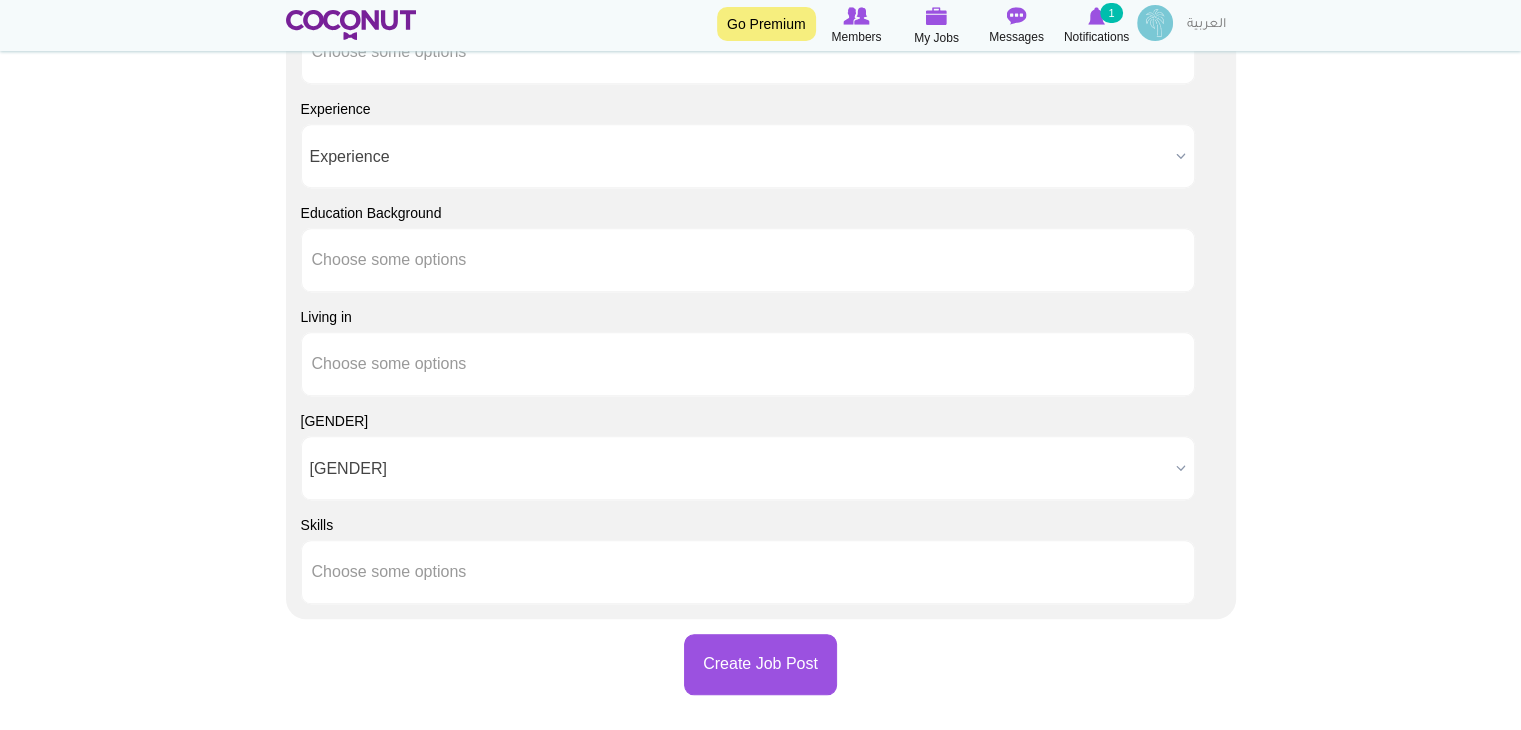 scroll, scrollTop: 1700, scrollLeft: 0, axis: vertical 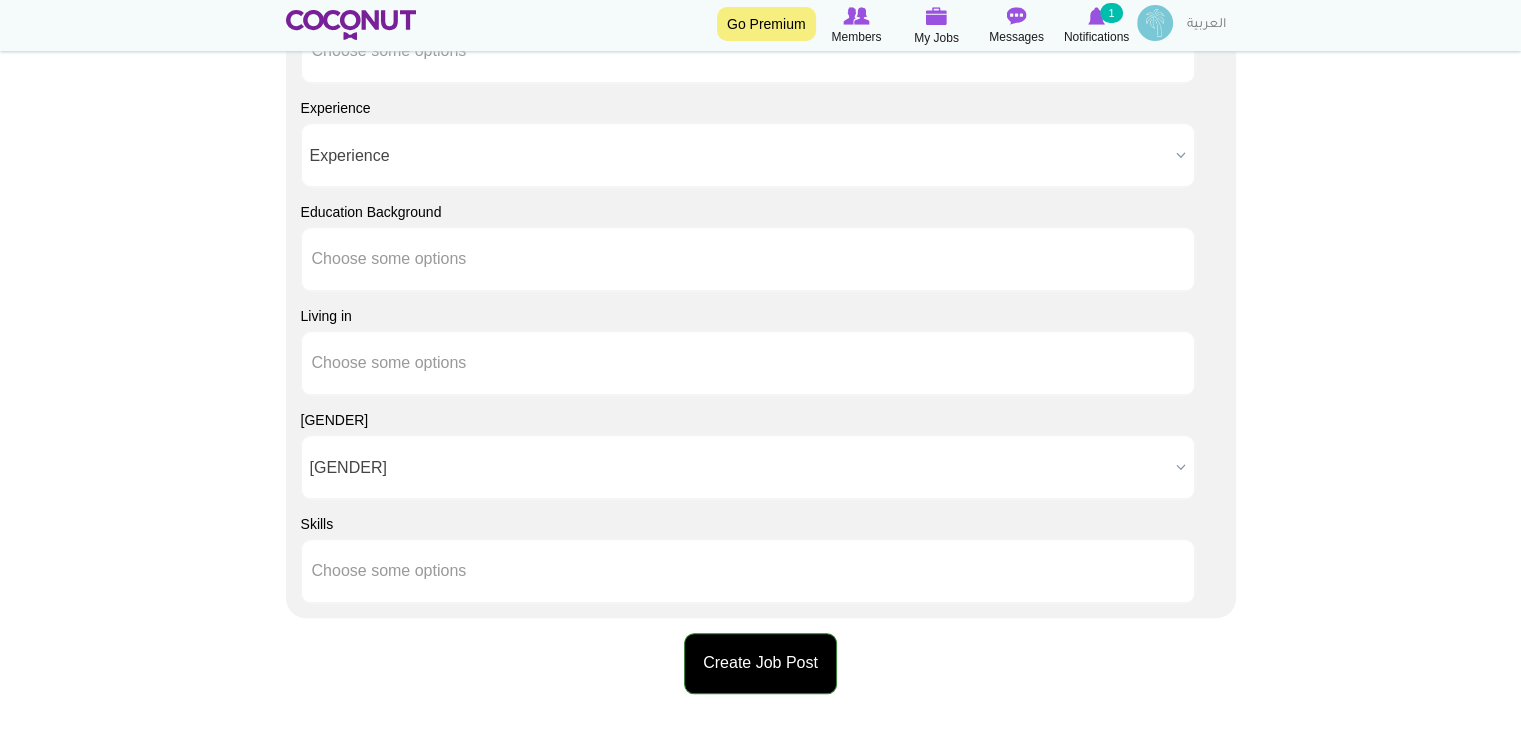 click on "Create Job Post" at bounding box center (760, 663) 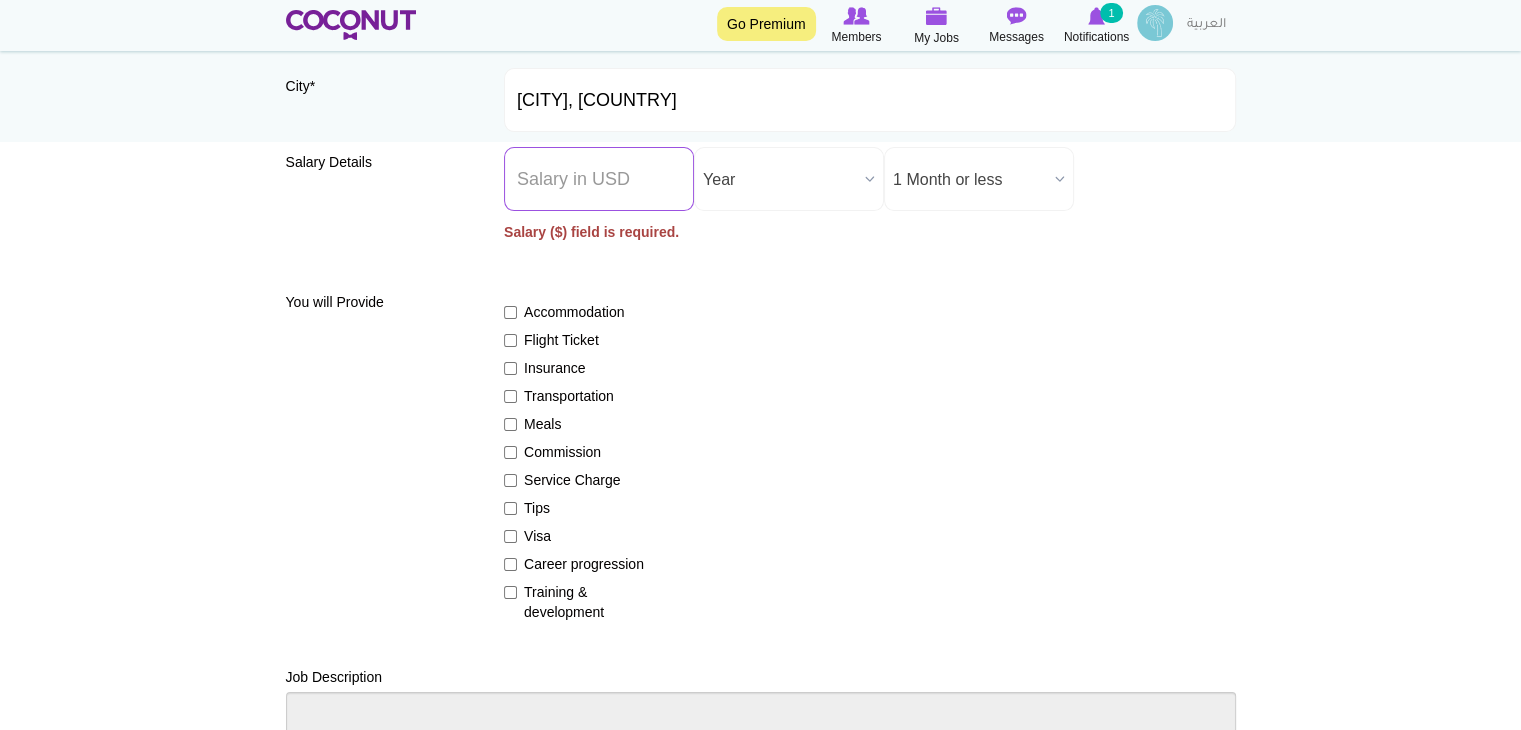 scroll, scrollTop: 254, scrollLeft: 0, axis: vertical 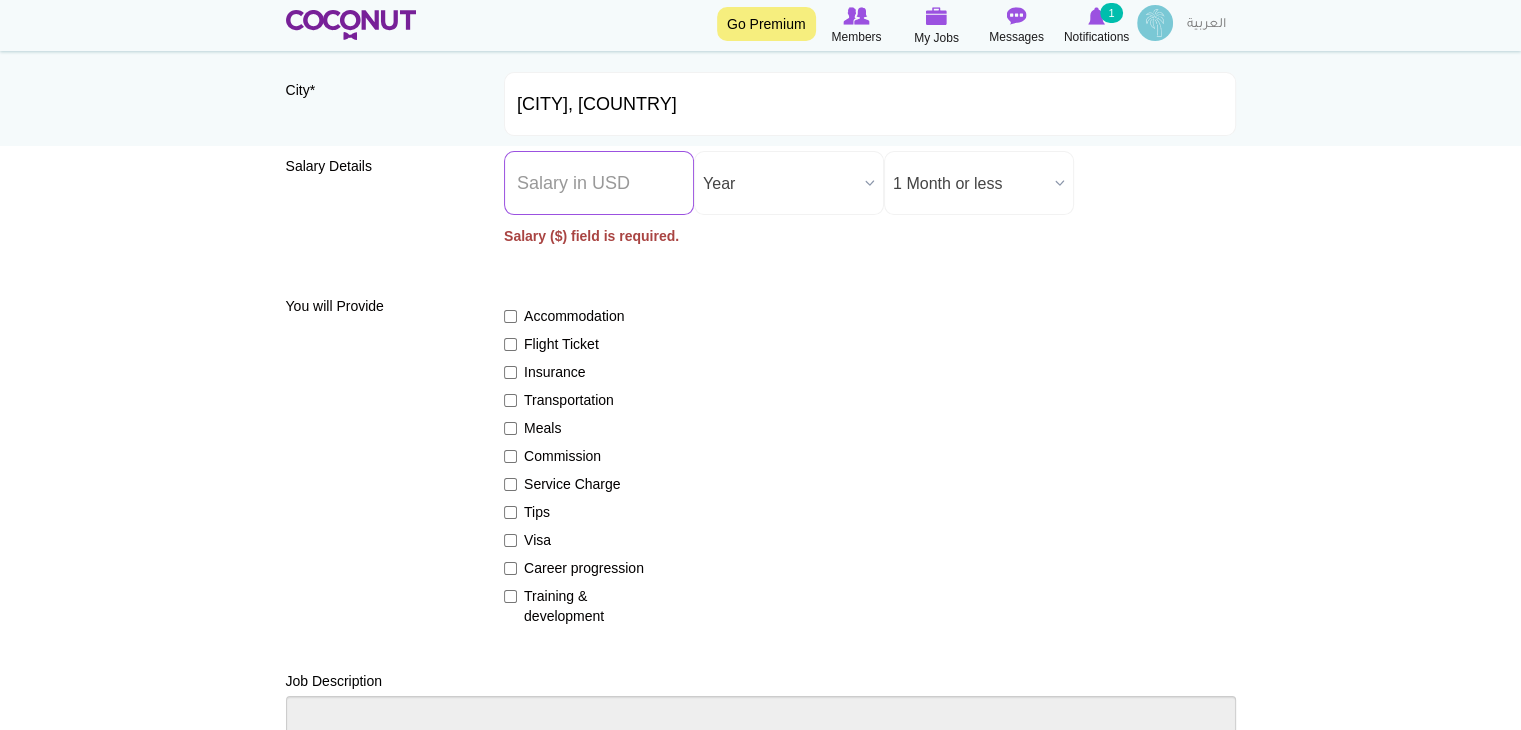 click on "Salary ($)  *" at bounding box center (599, 183) 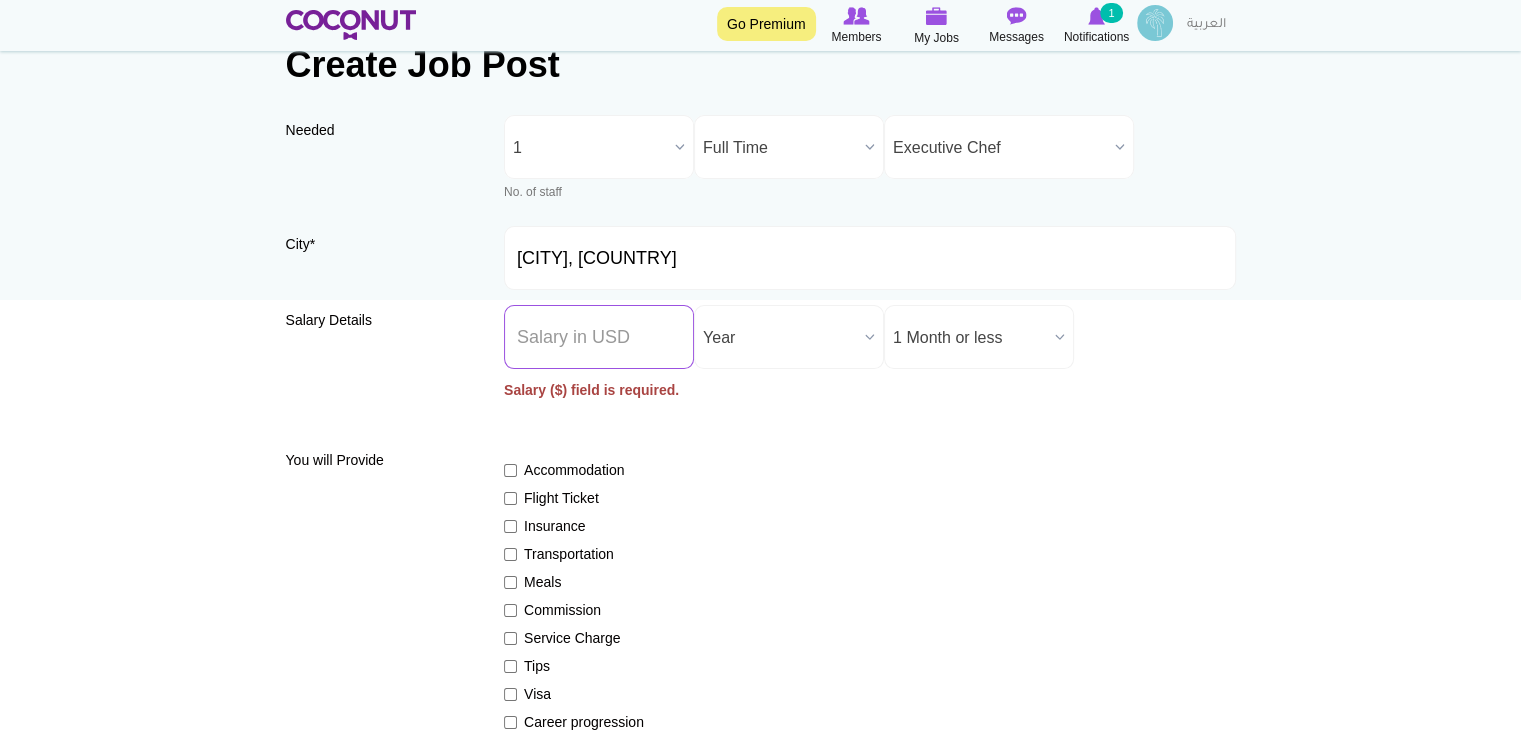 scroll, scrollTop: 0, scrollLeft: 0, axis: both 